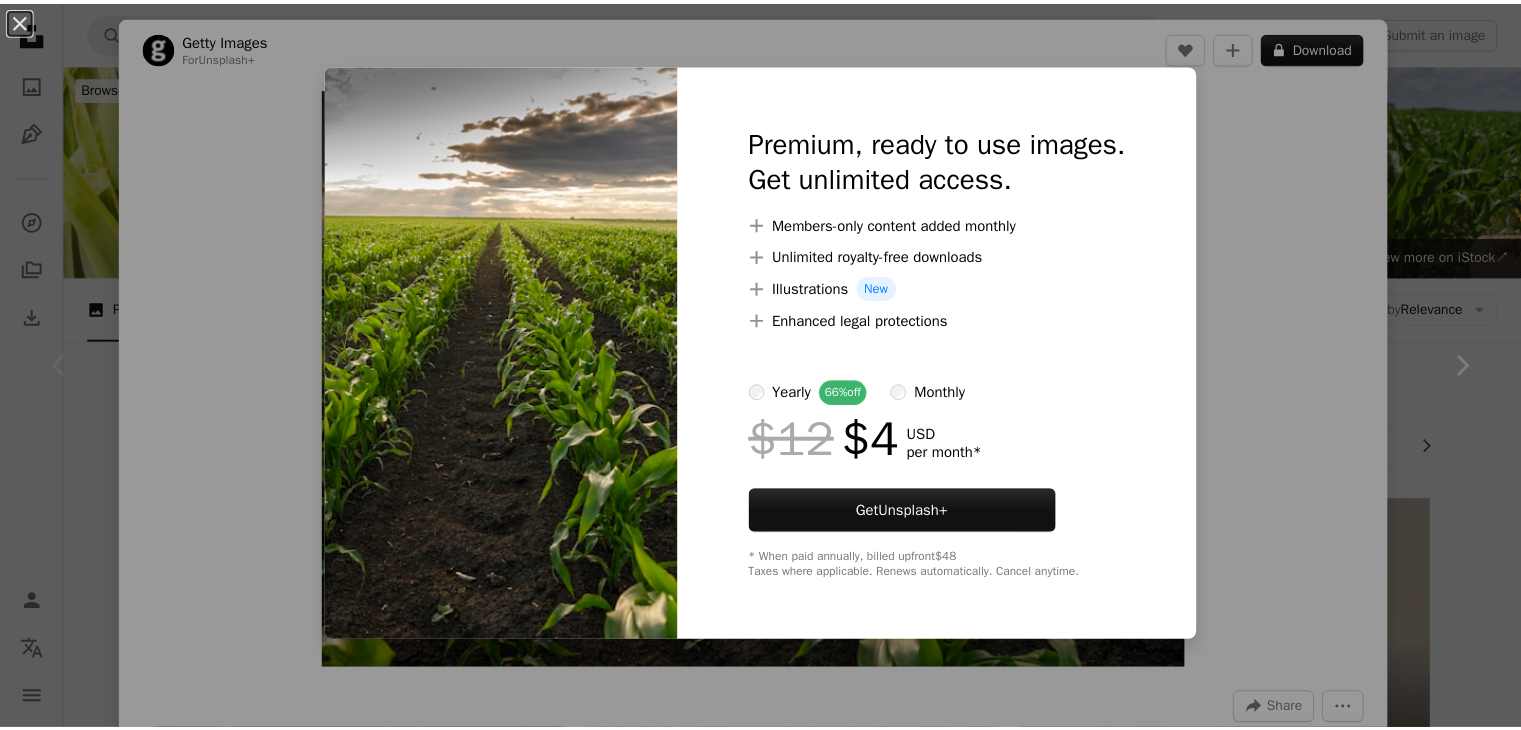 scroll, scrollTop: 440, scrollLeft: 0, axis: vertical 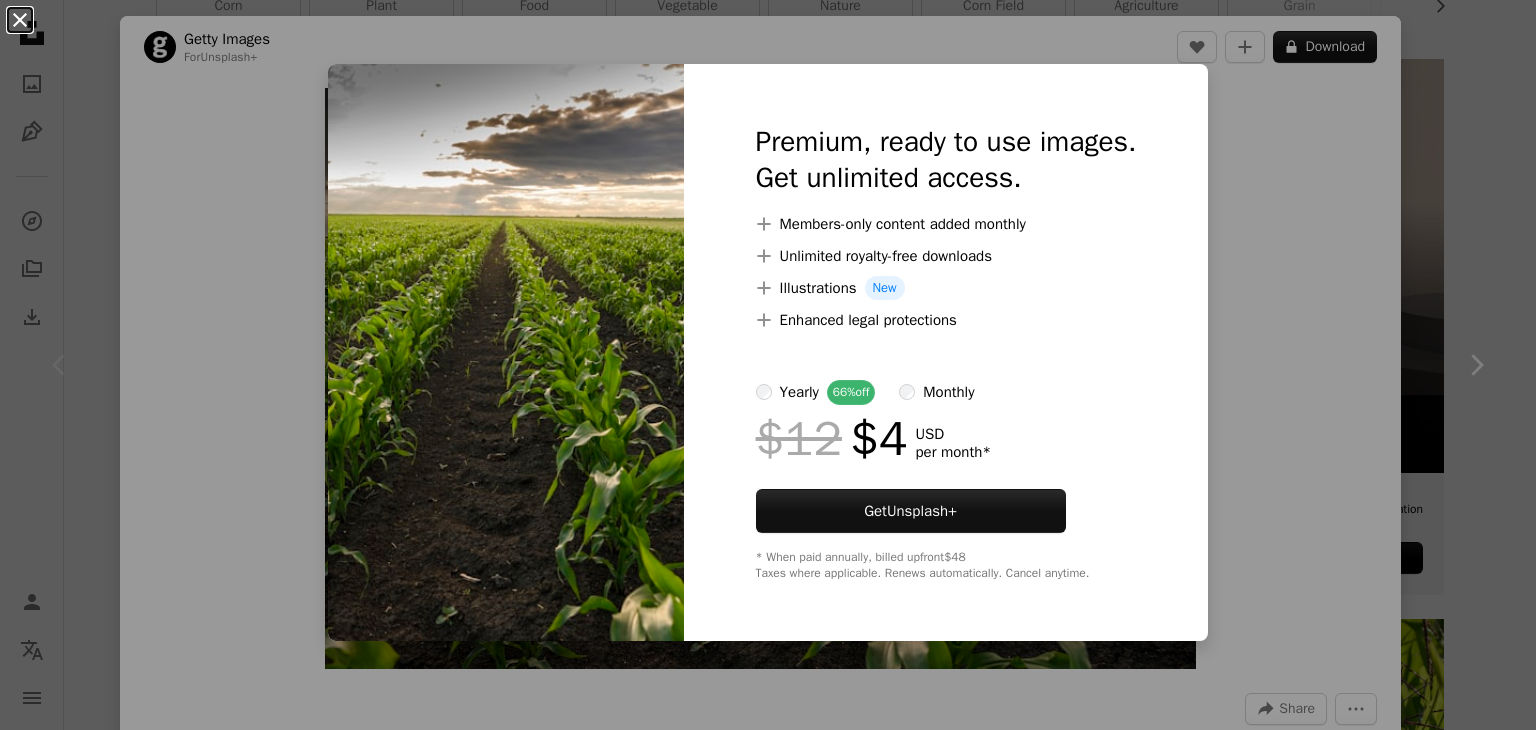click on "An X shape" at bounding box center (20, 20) 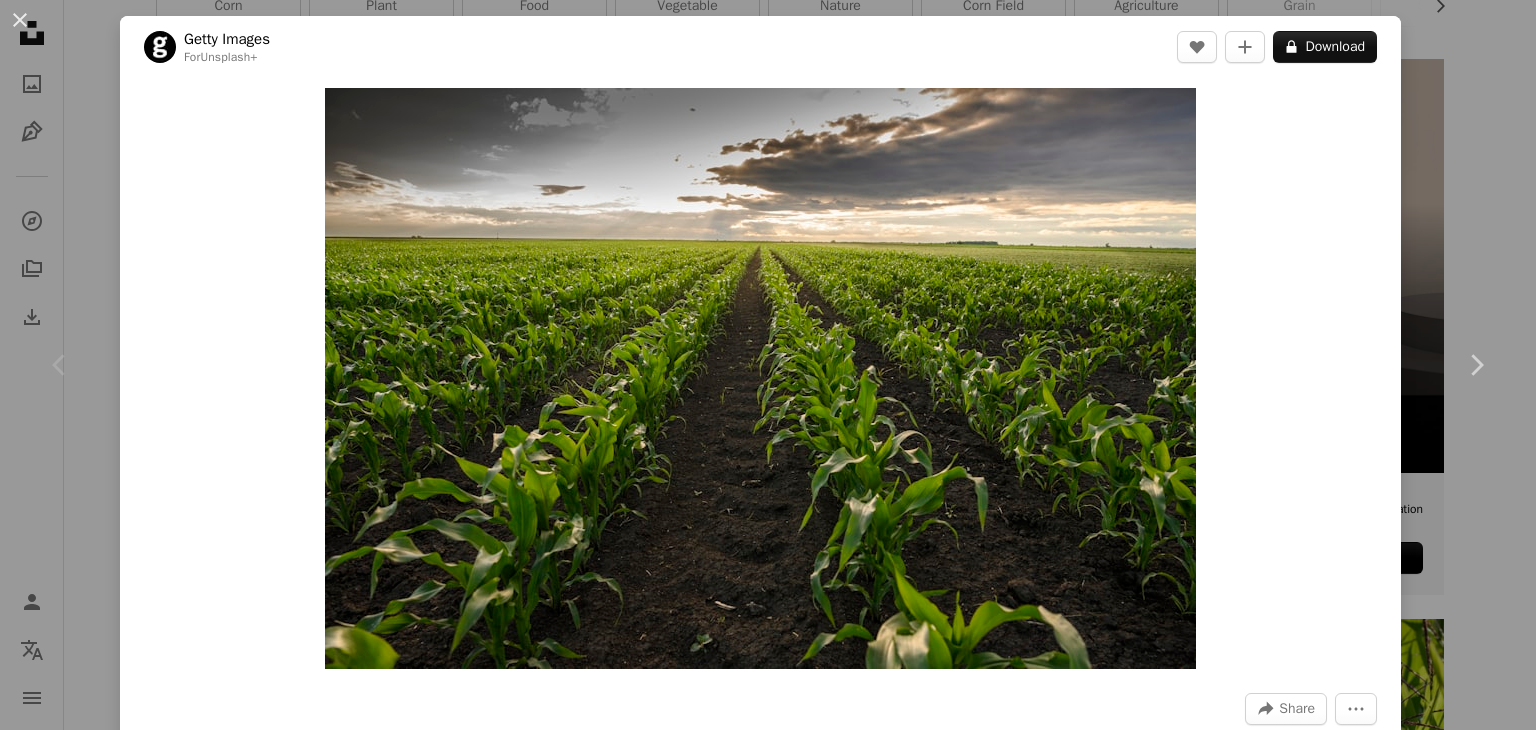 click on "An X shape" at bounding box center (20, 20) 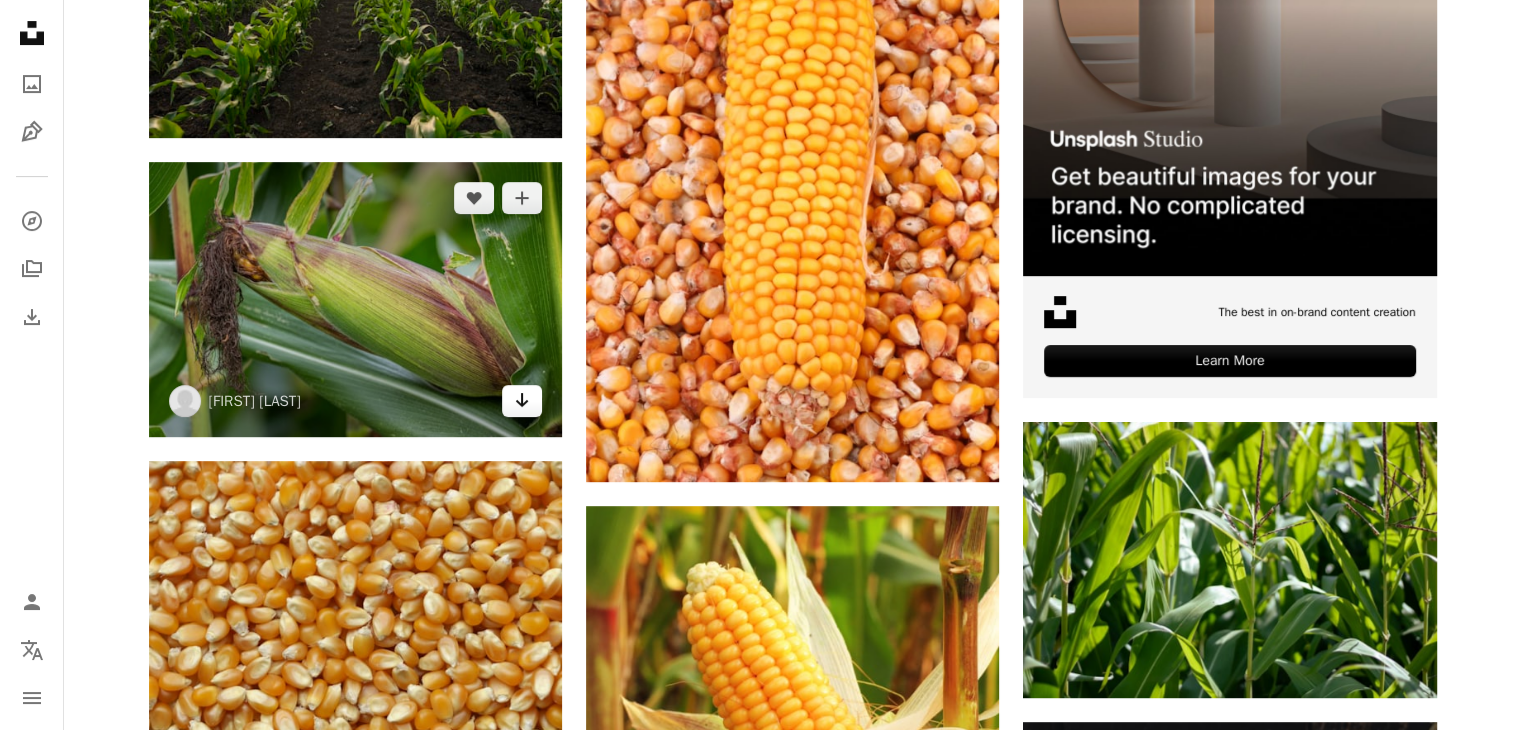 scroll, scrollTop: 640, scrollLeft: 0, axis: vertical 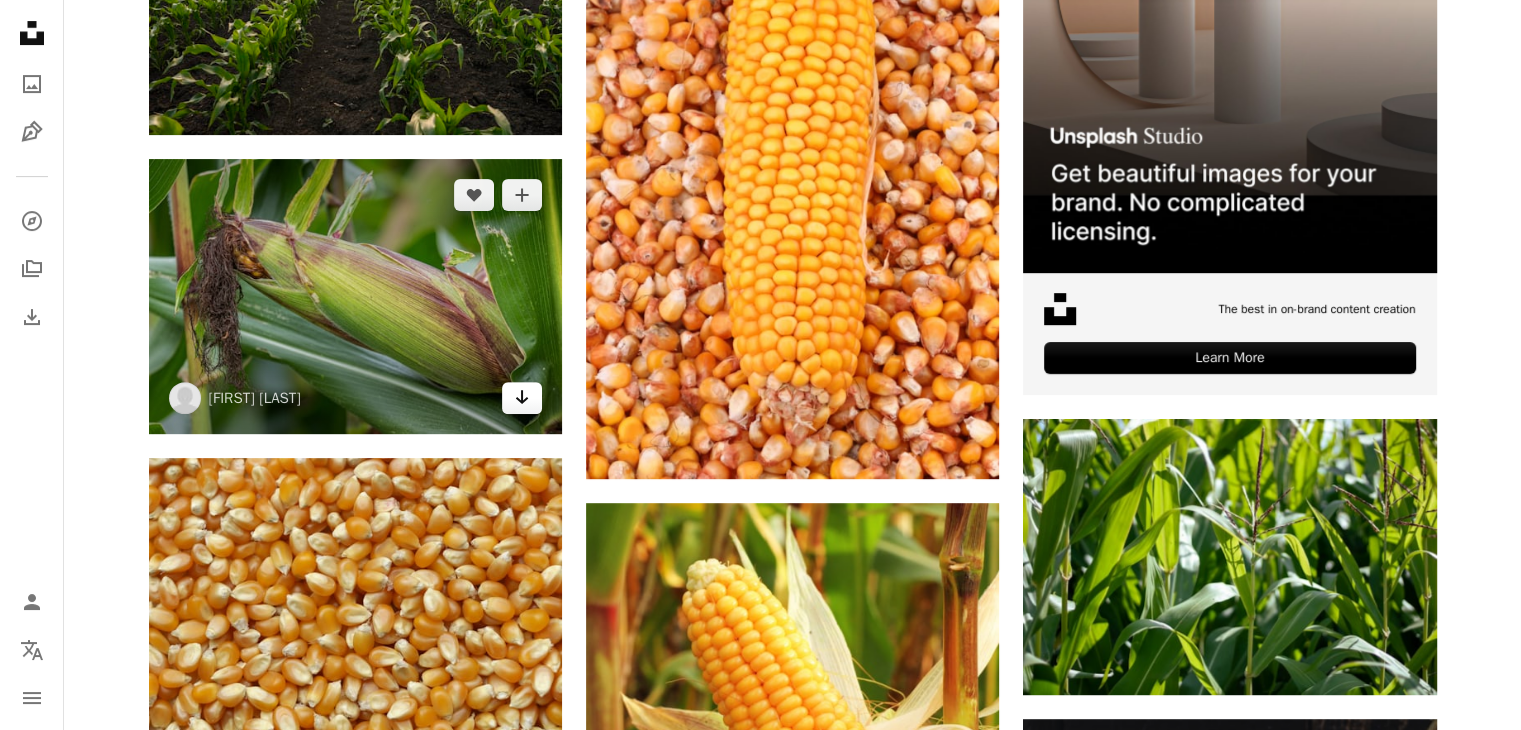 click on "Arrow pointing down" at bounding box center (522, 398) 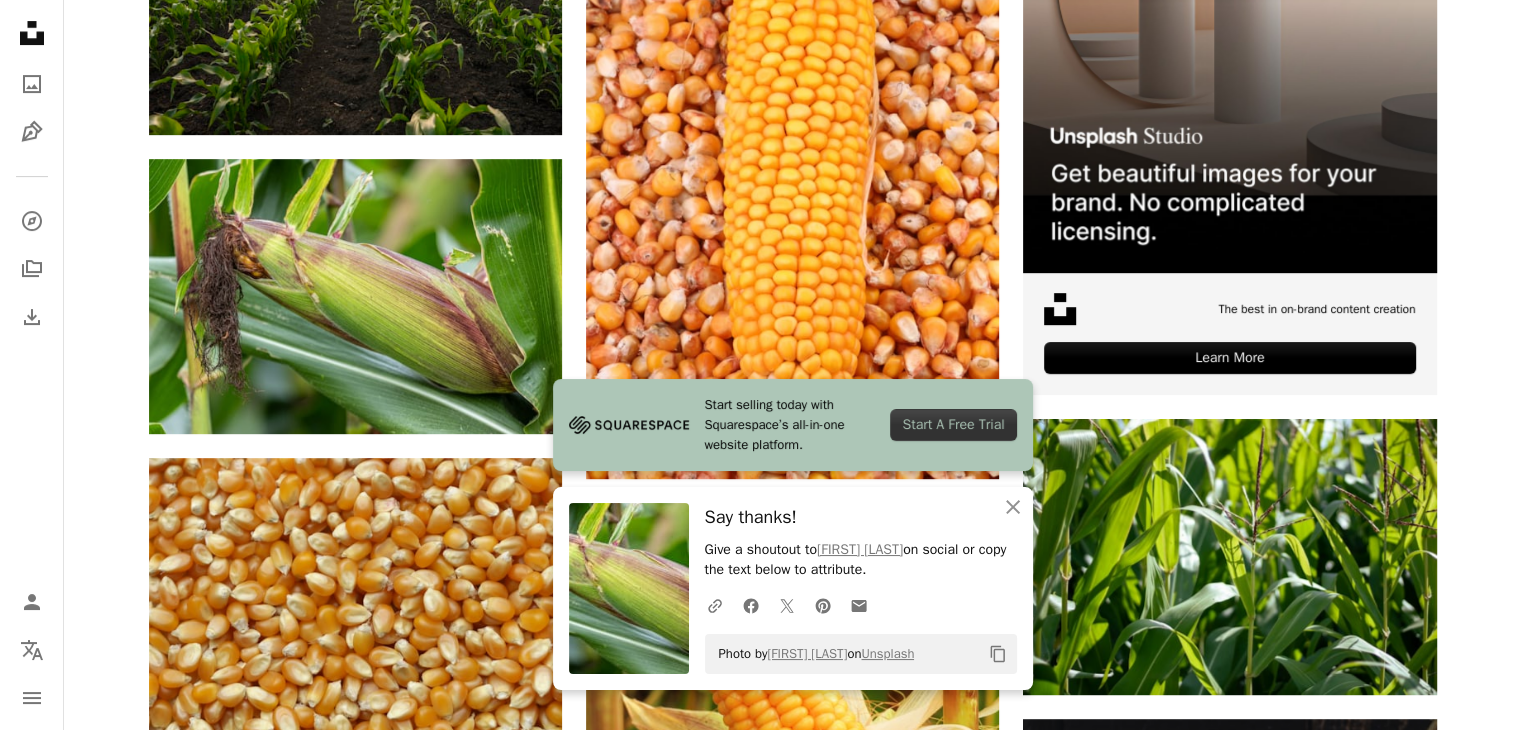 scroll, scrollTop: 0, scrollLeft: 0, axis: both 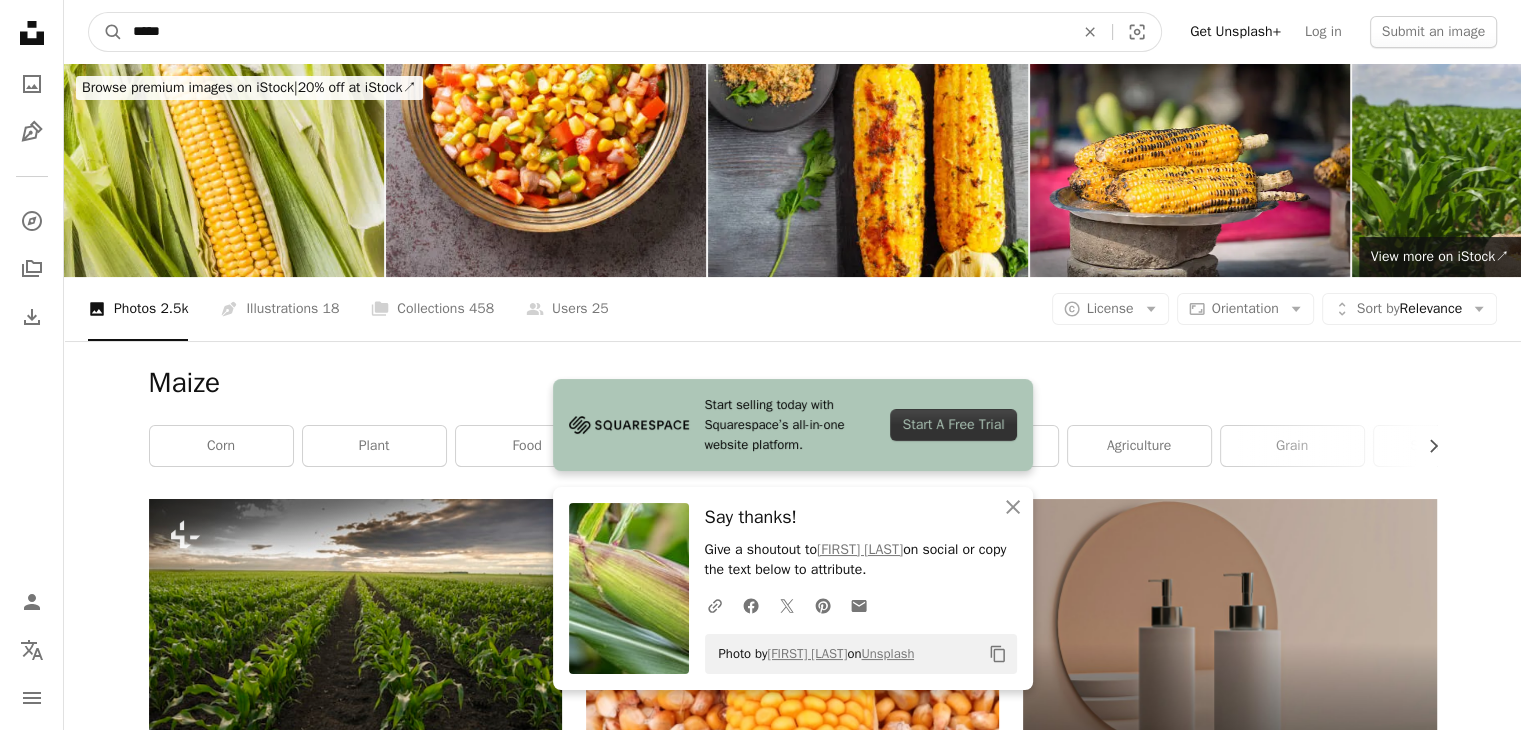 click on "*****" at bounding box center (595, 32) 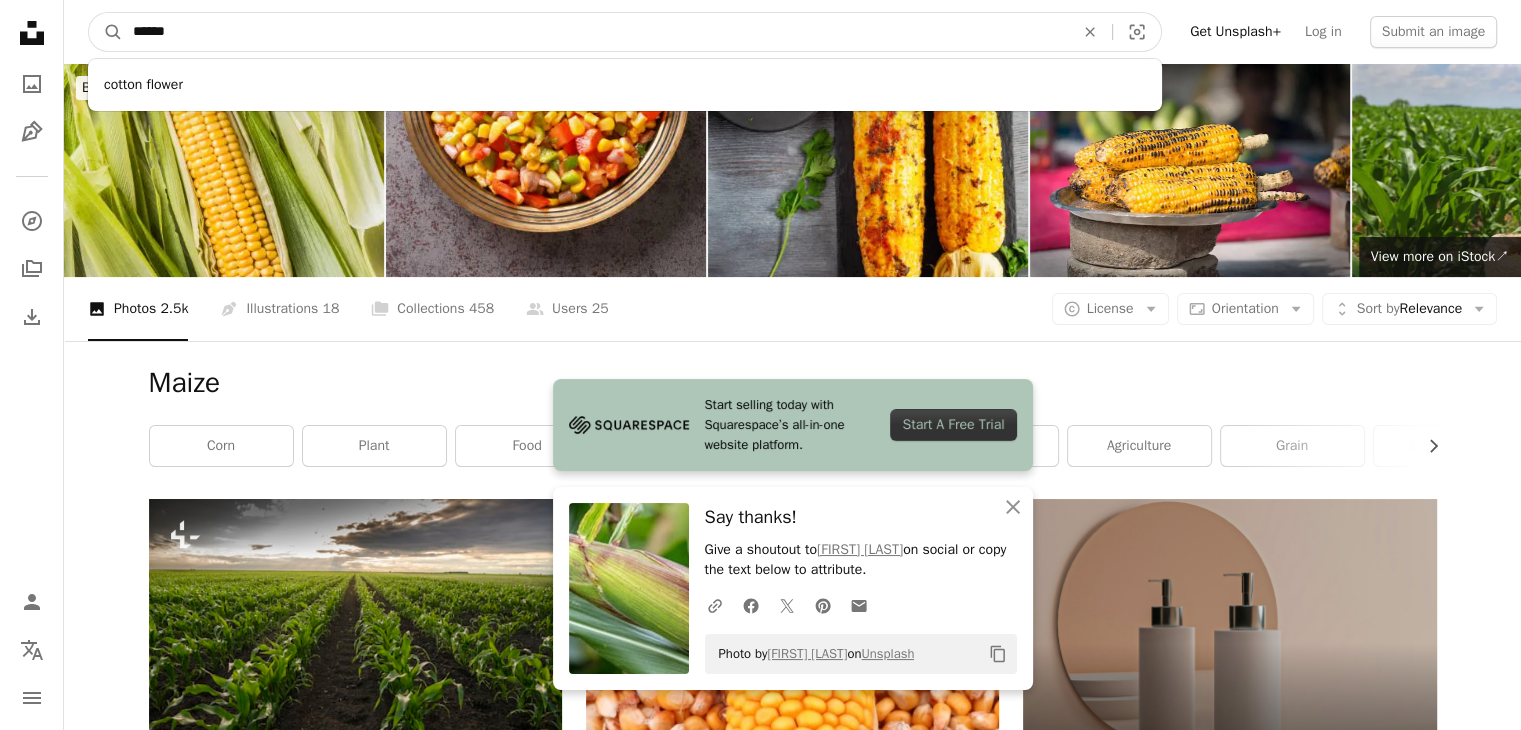 type on "******" 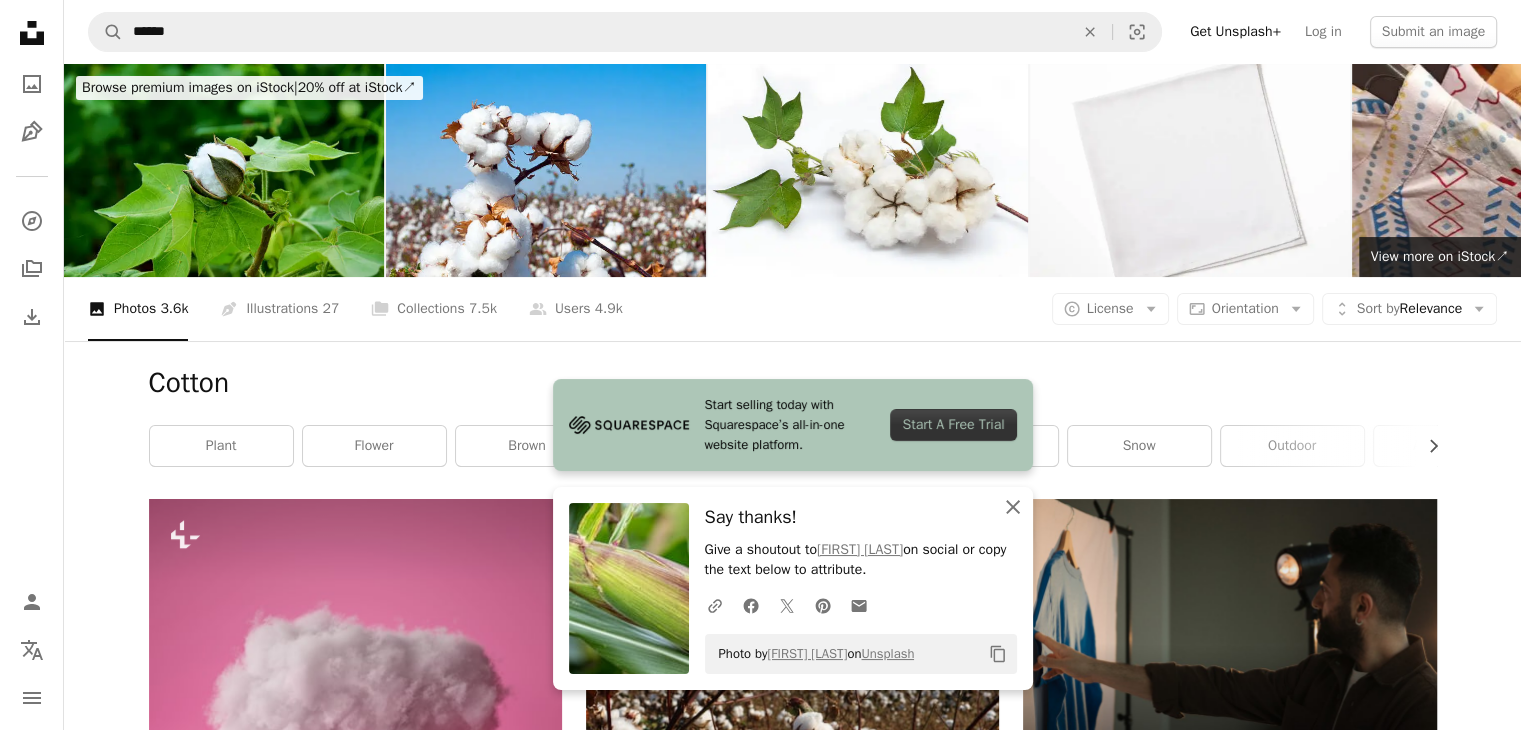 click on "An X shape" 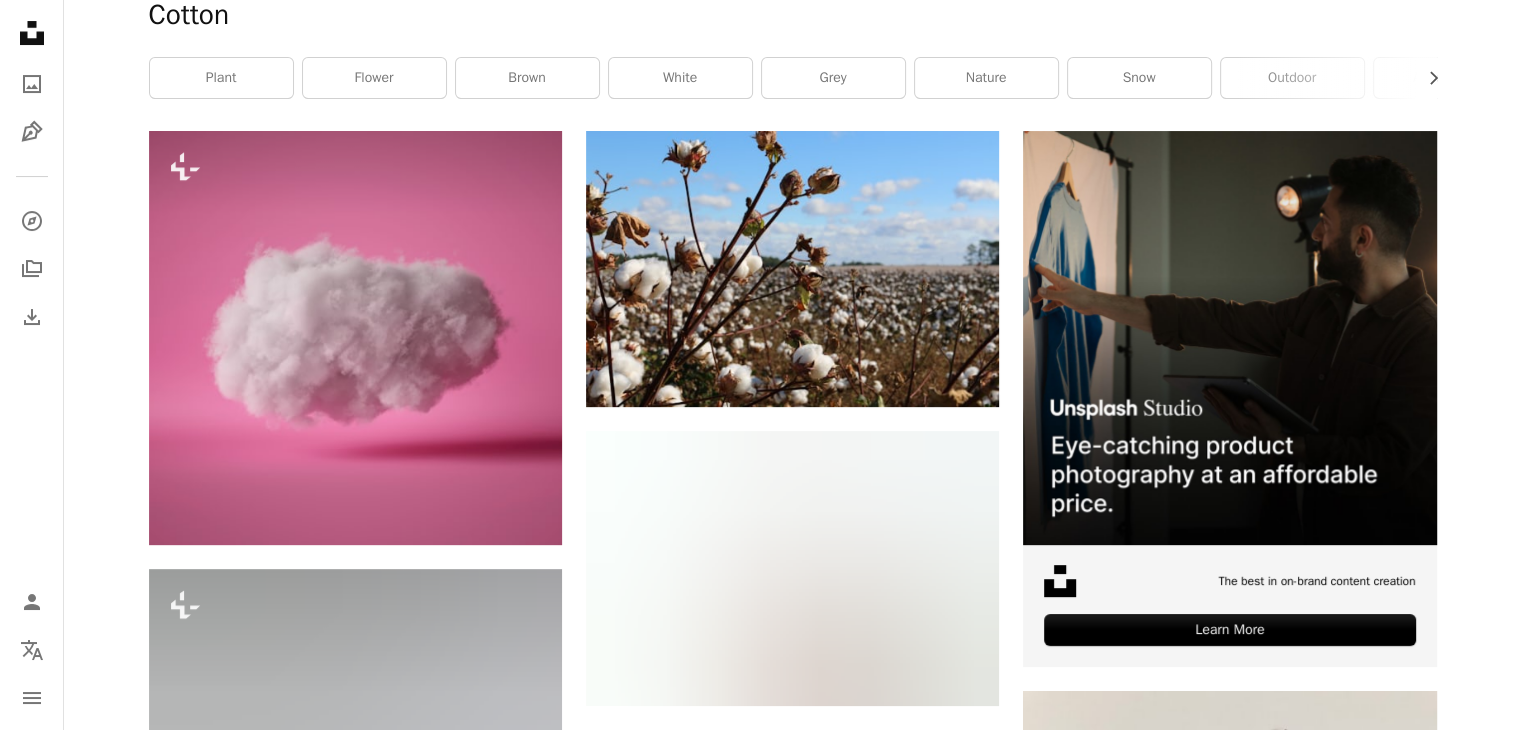 scroll, scrollTop: 319, scrollLeft: 0, axis: vertical 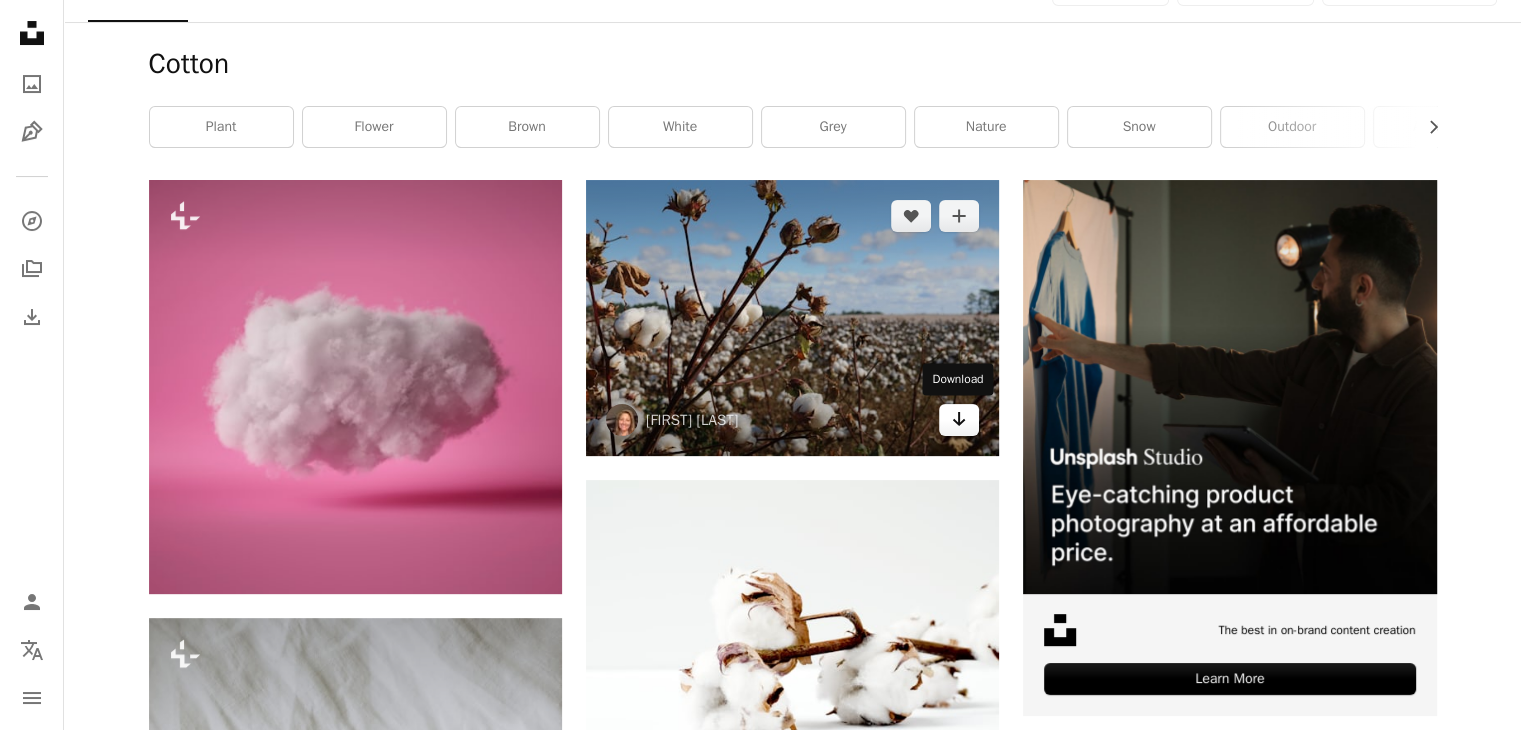 click on "Arrow pointing down" 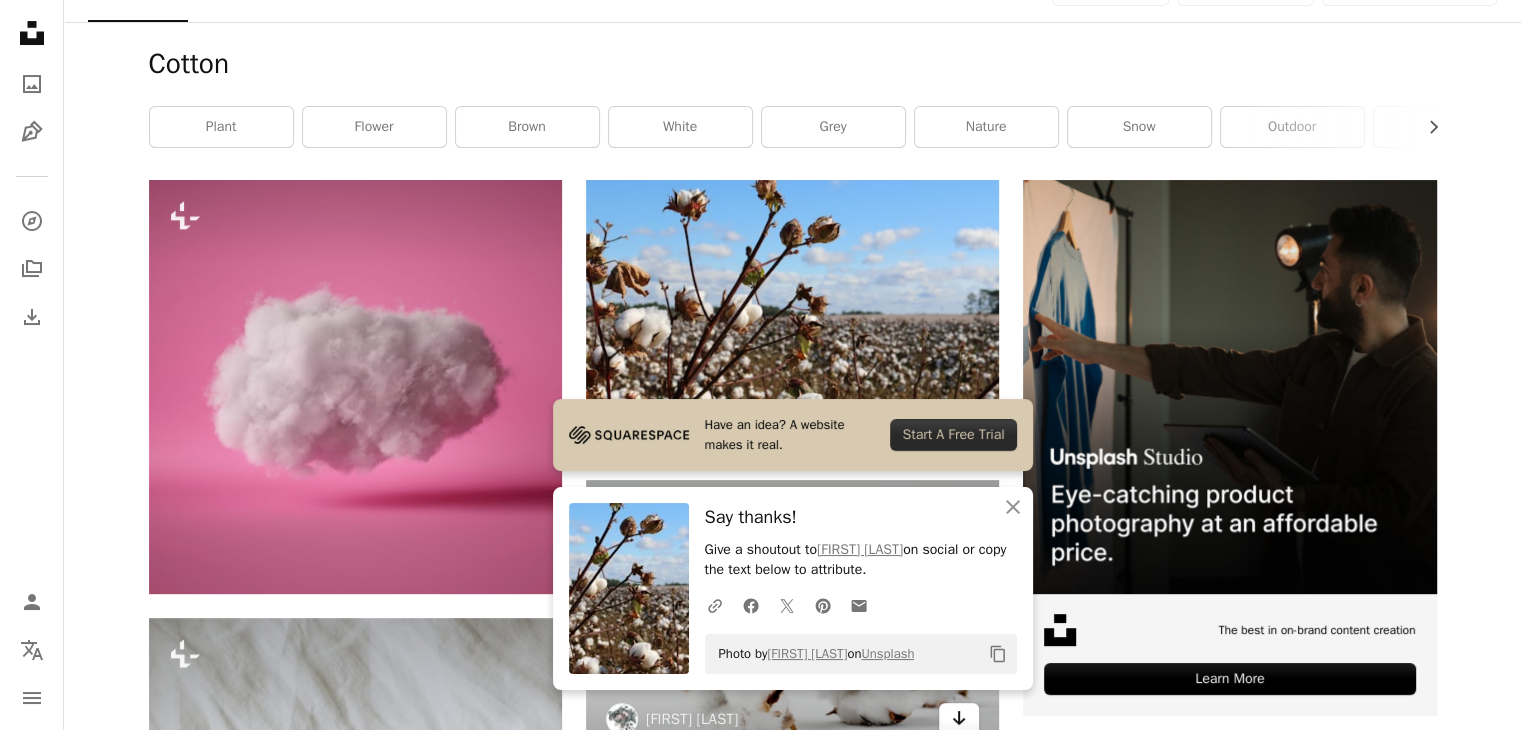 click on "Arrow pointing down" at bounding box center [959, 719] 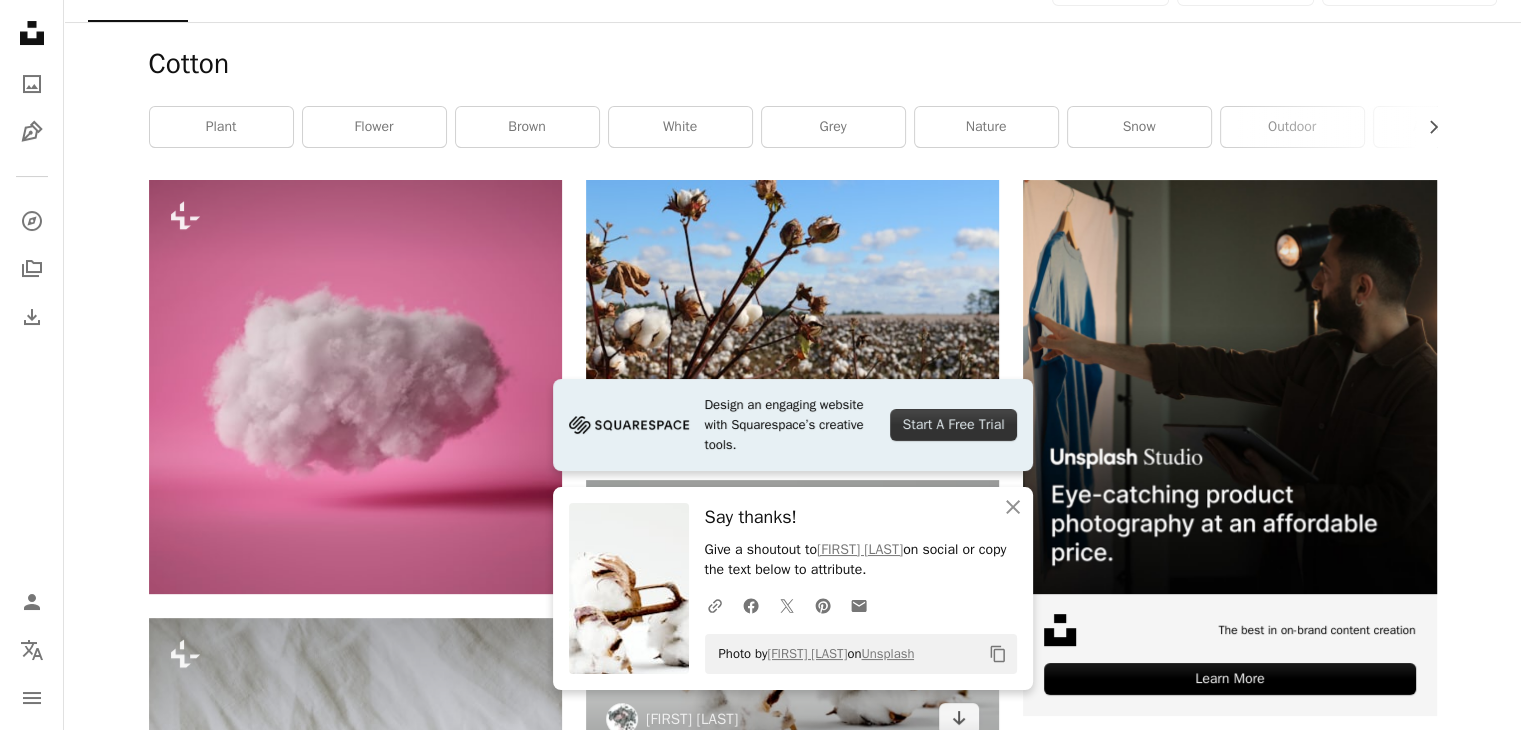 scroll, scrollTop: 0, scrollLeft: 0, axis: both 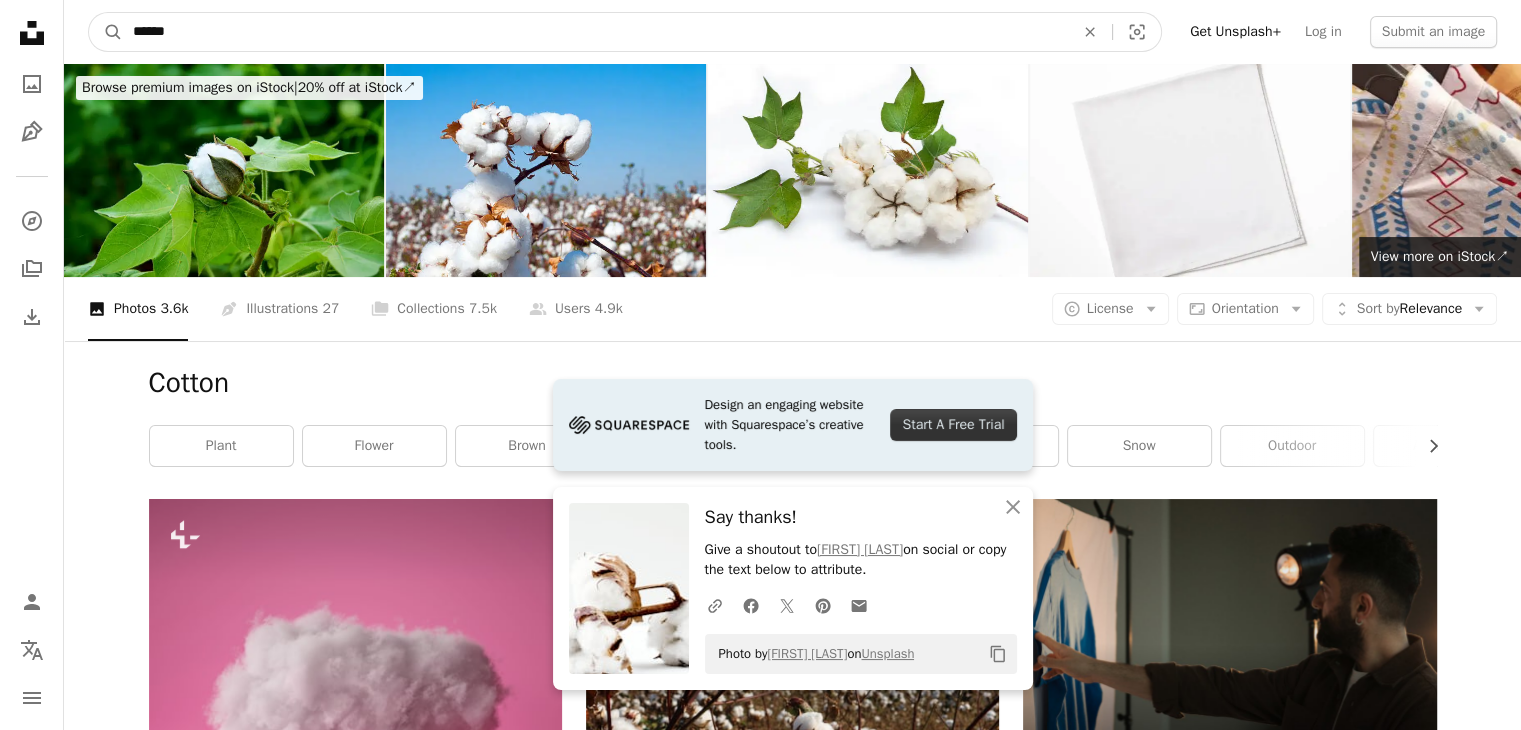 click on "******" at bounding box center (595, 32) 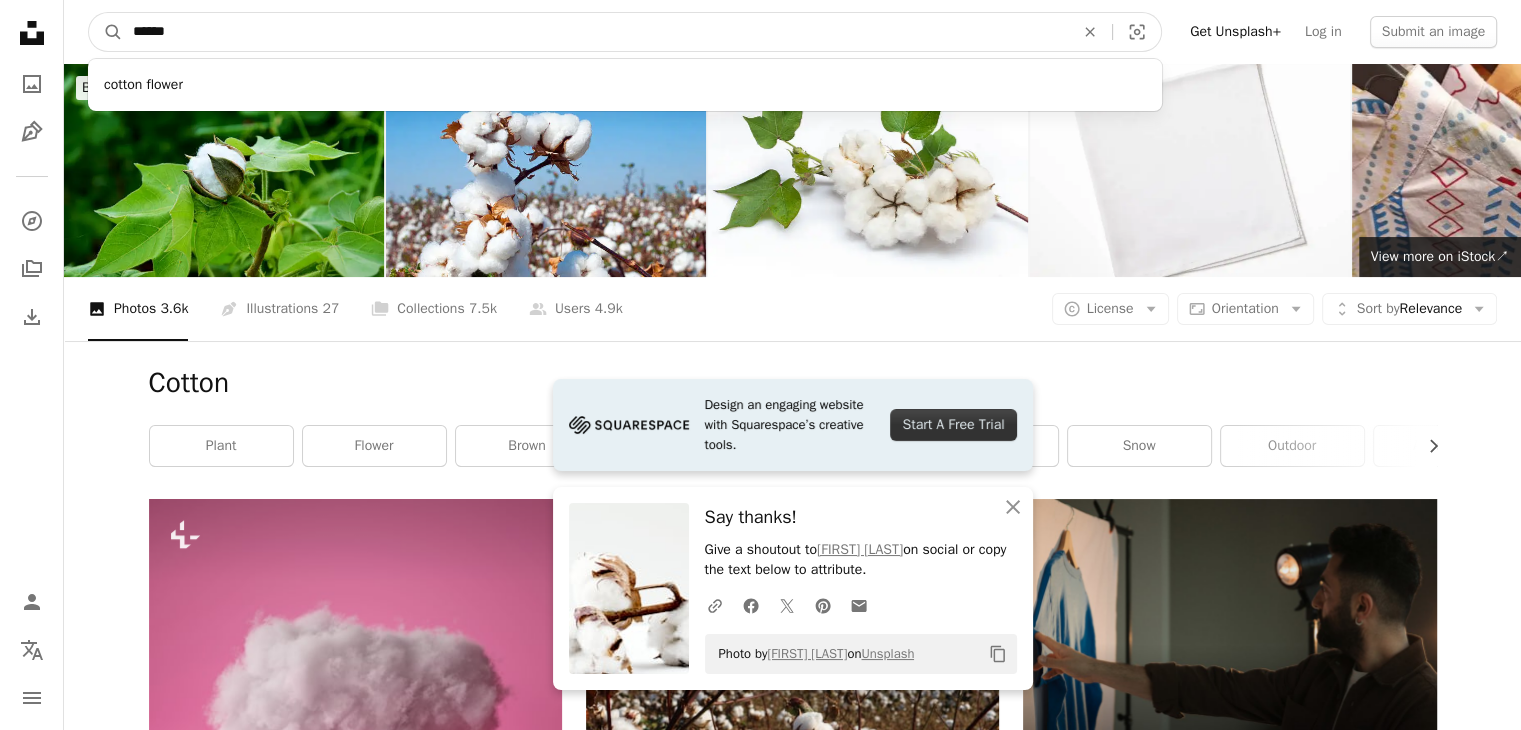 click on "******" at bounding box center (595, 32) 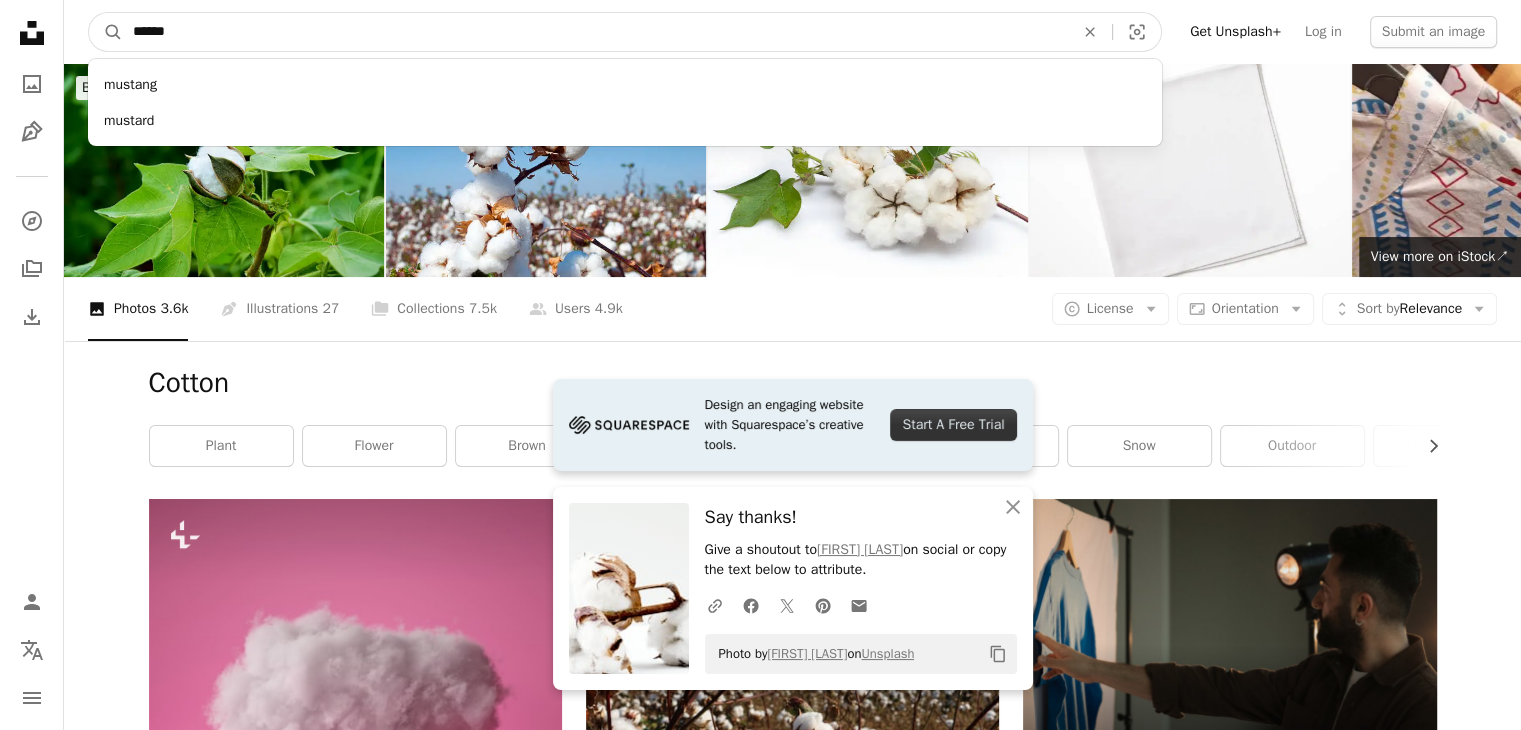 type on "*******" 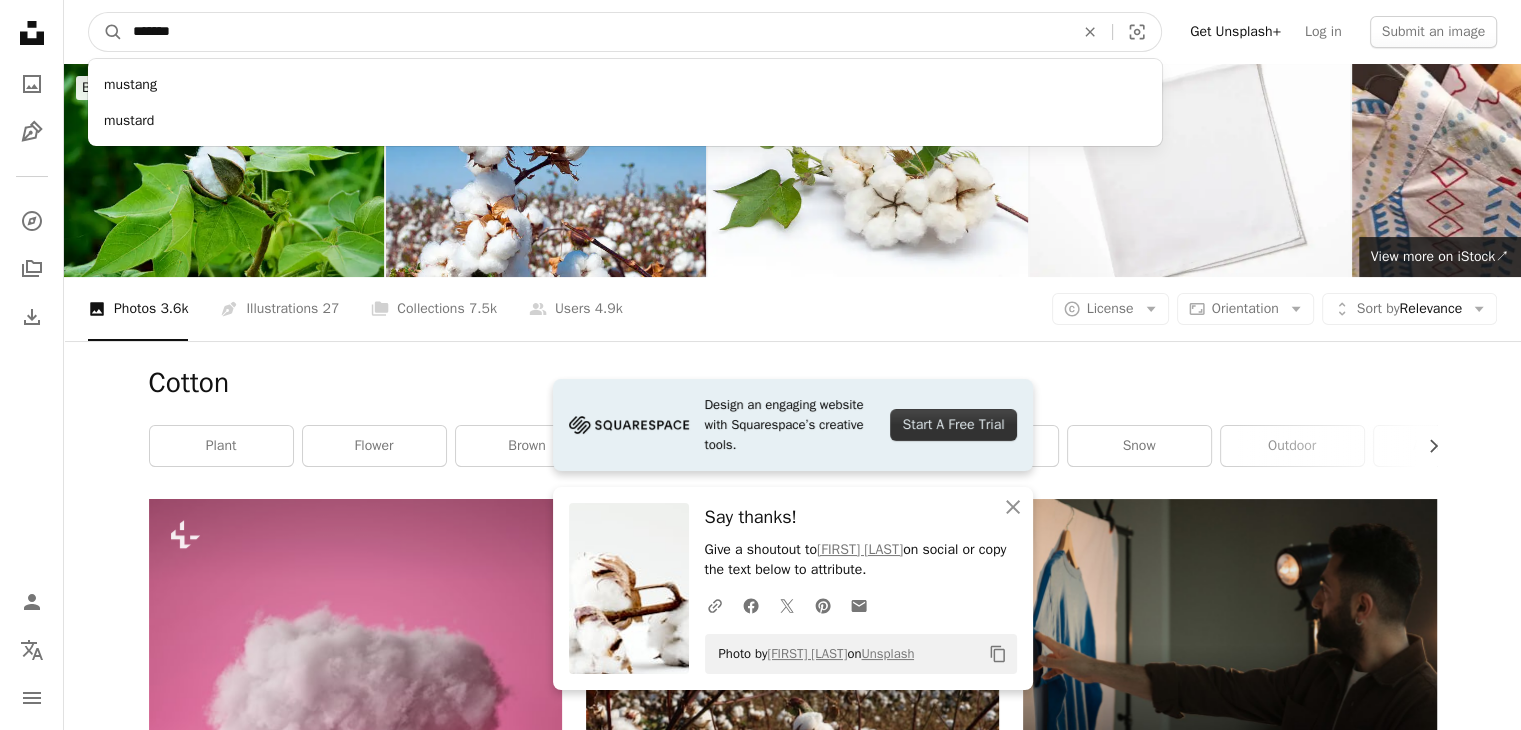 click on "A magnifying glass" at bounding box center (106, 32) 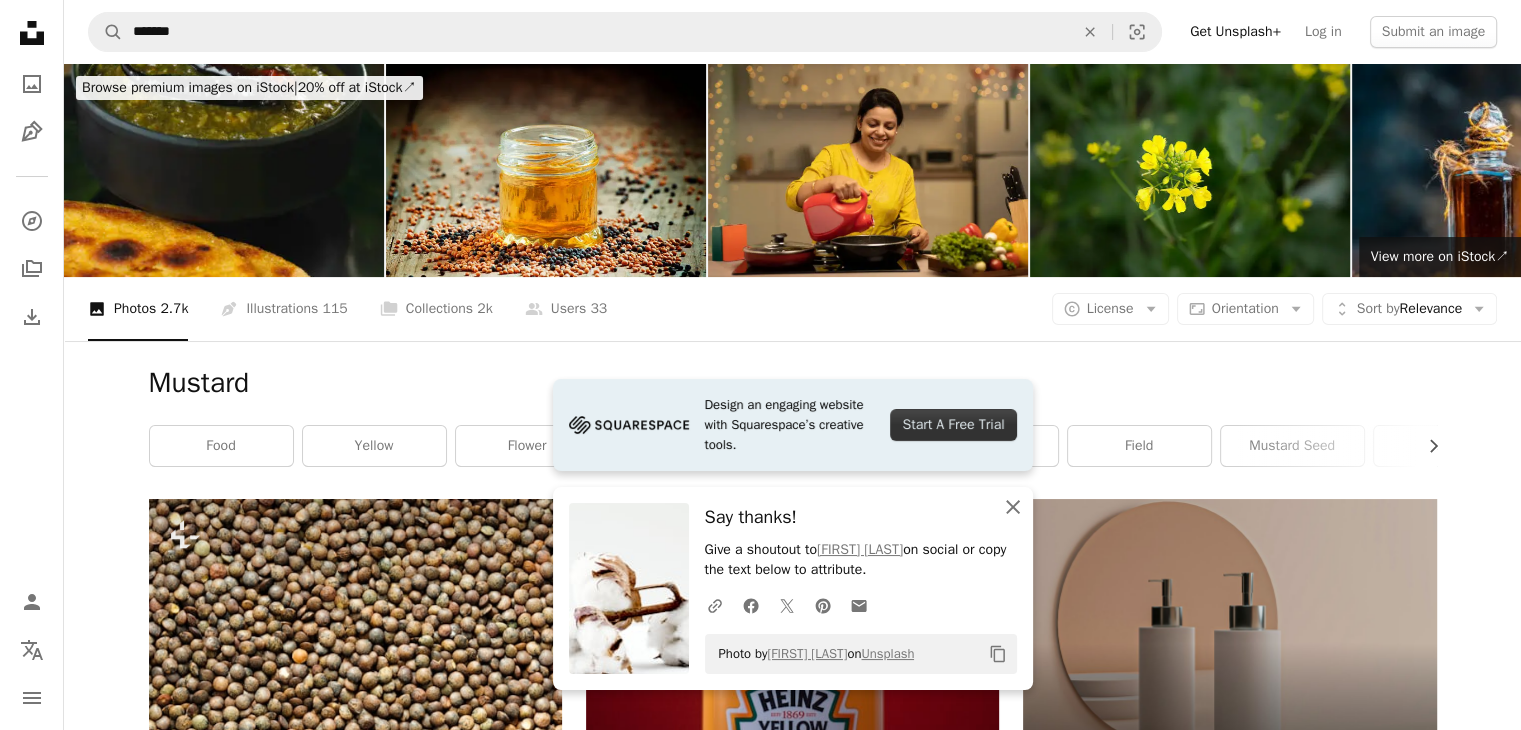 click on "An X shape" 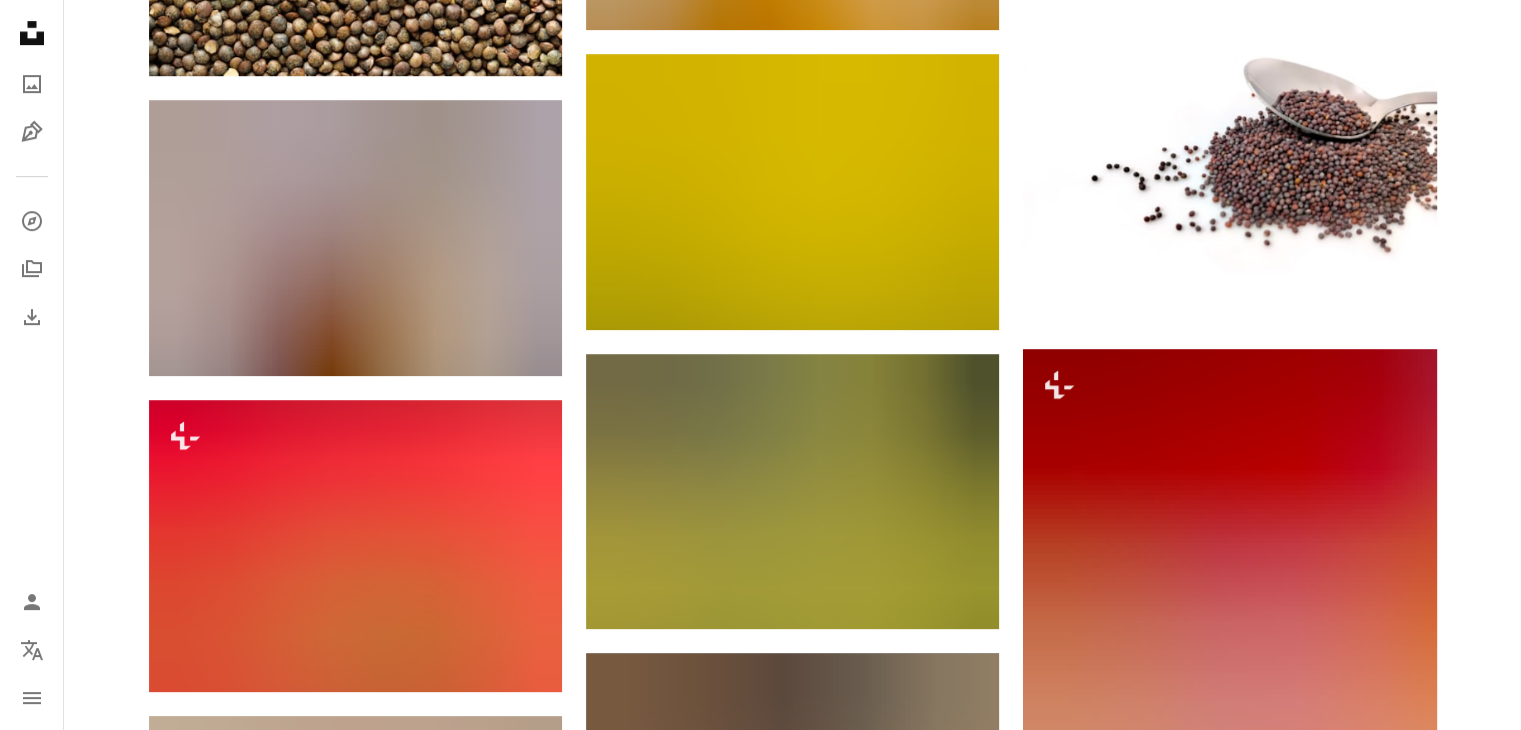 scroll, scrollTop: 1040, scrollLeft: 0, axis: vertical 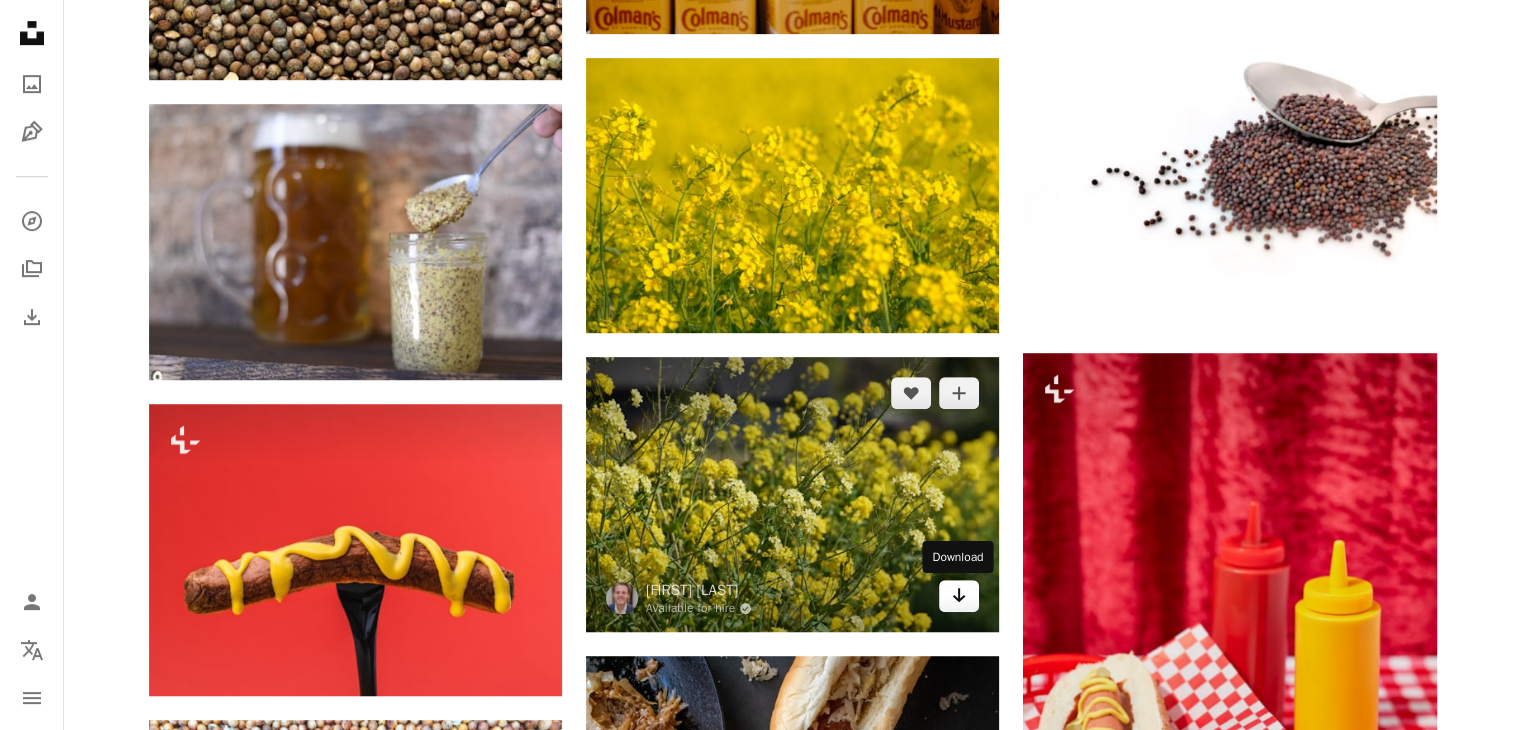 click on "Arrow pointing down" 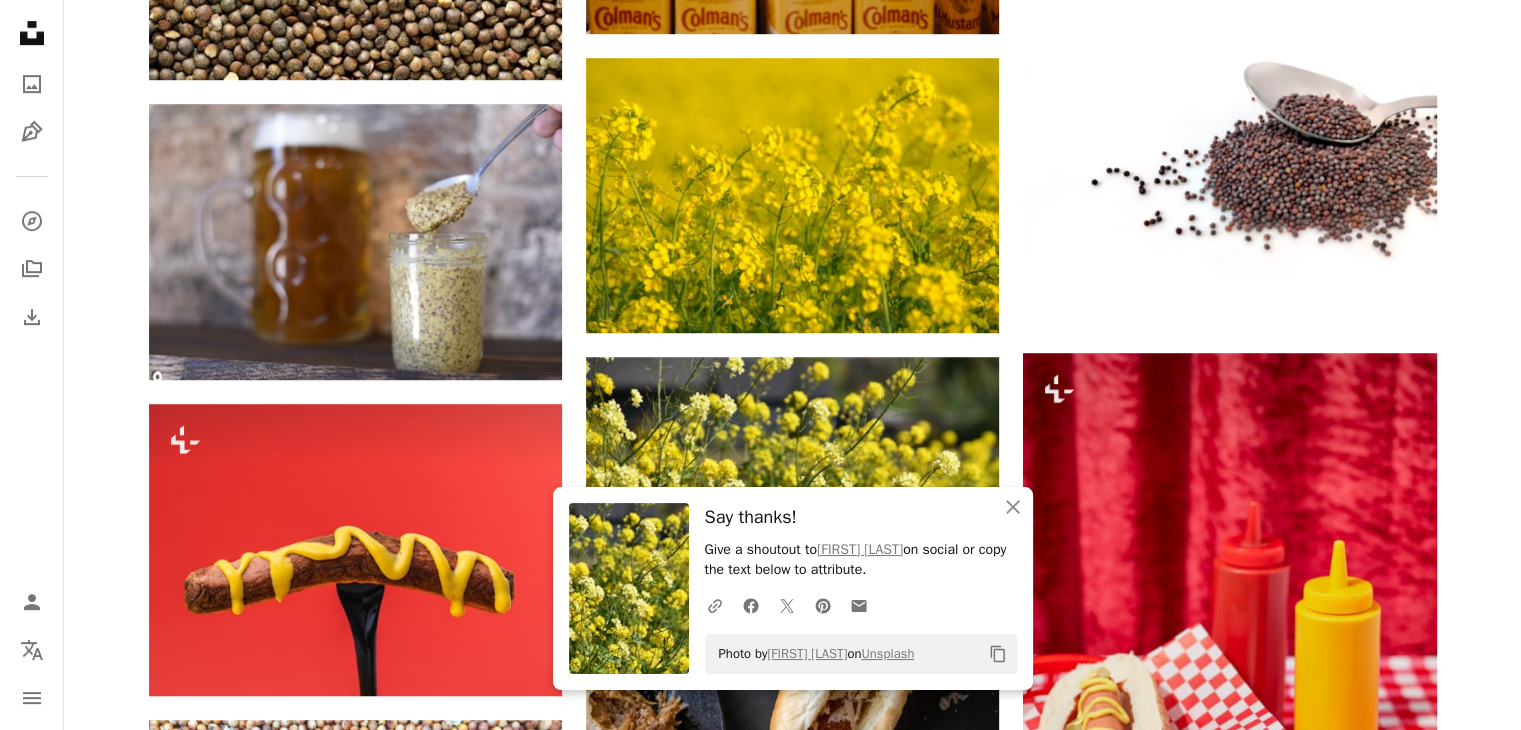 scroll, scrollTop: 401, scrollLeft: 0, axis: vertical 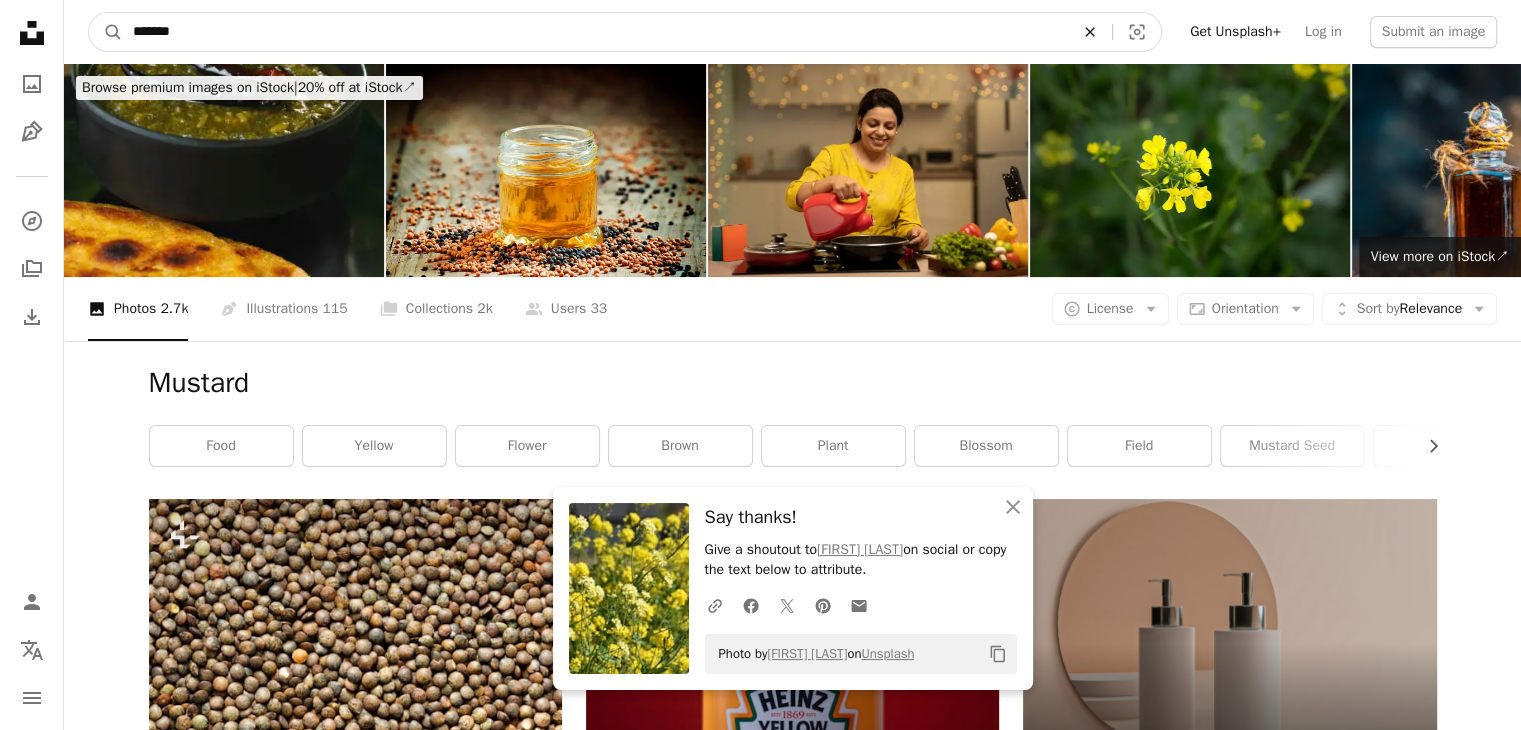 click on "An X shape" 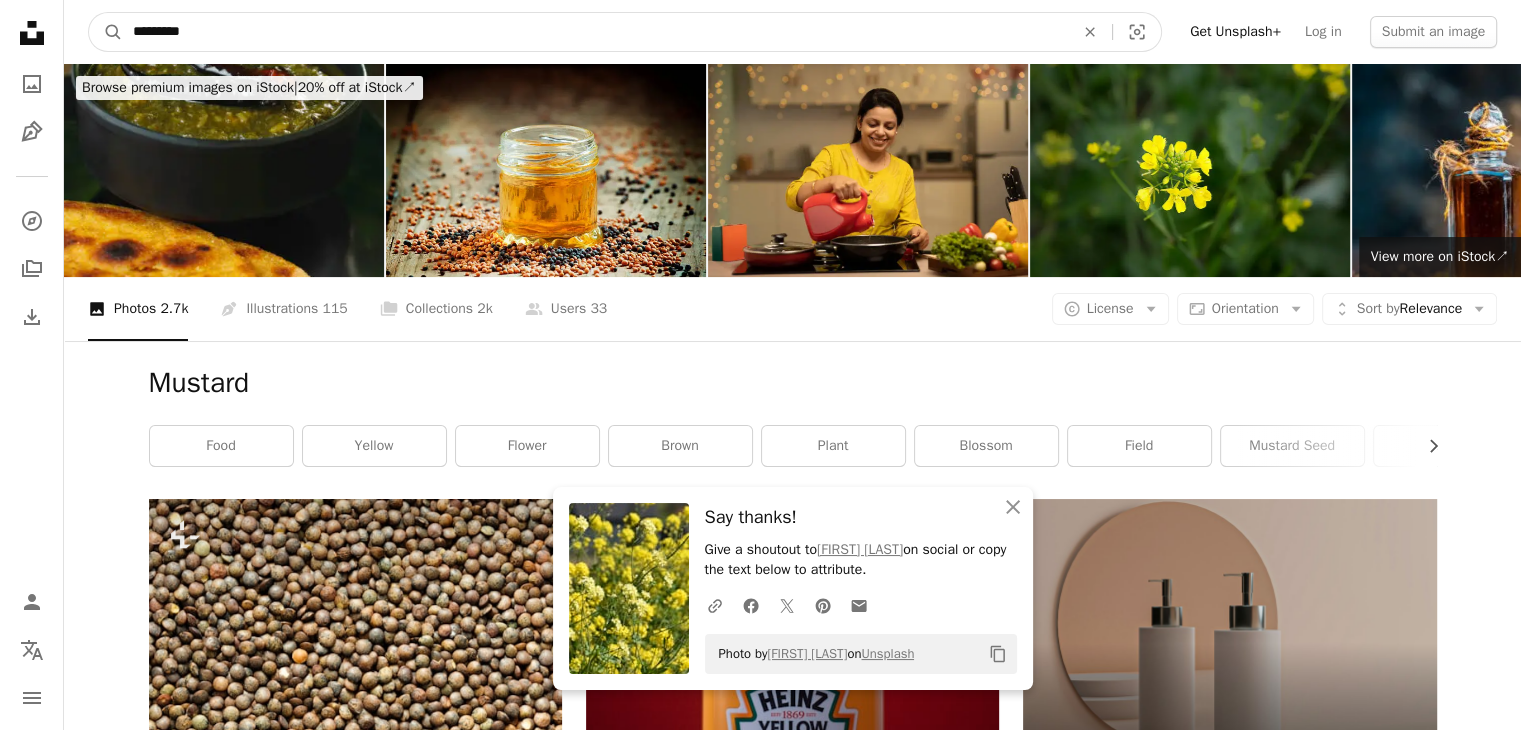type on "*********" 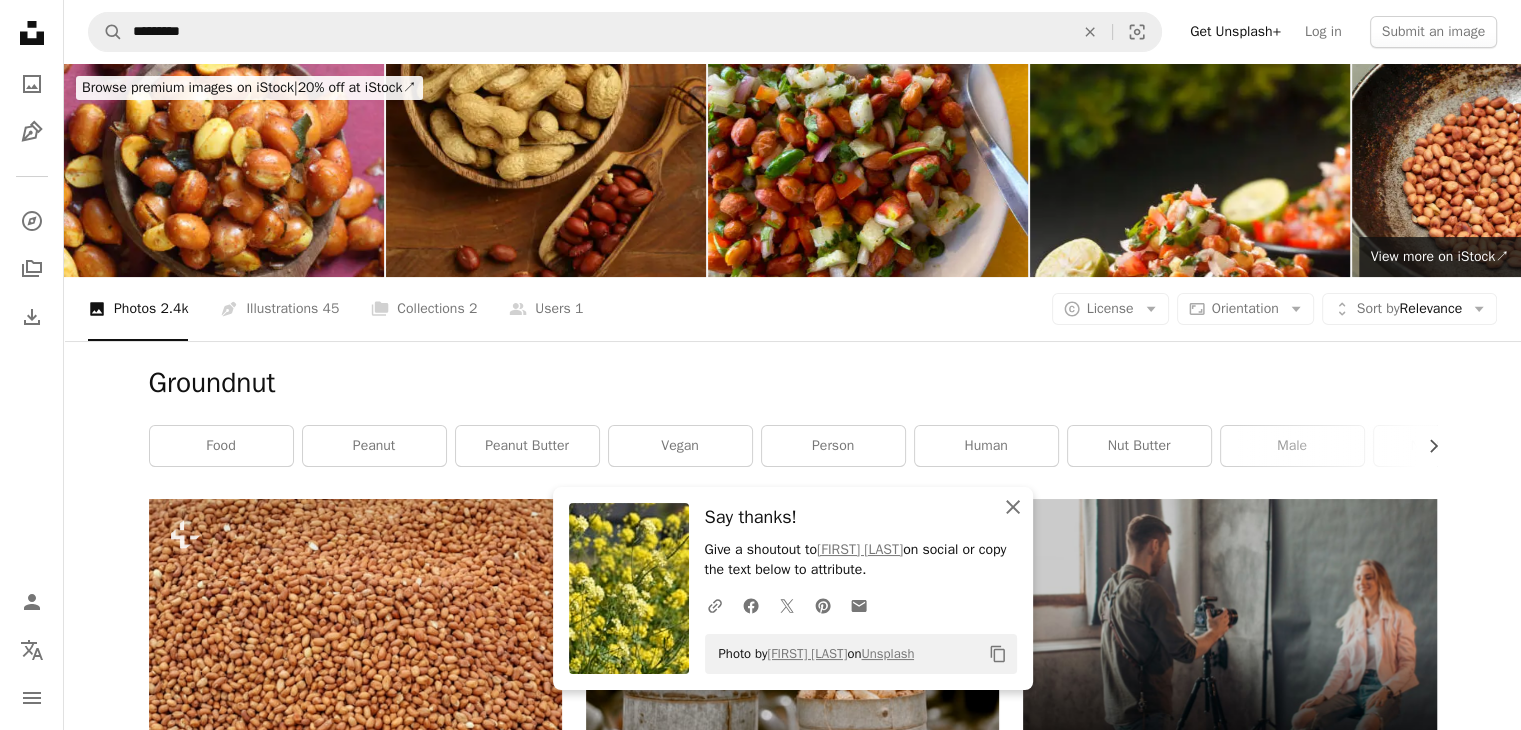 click 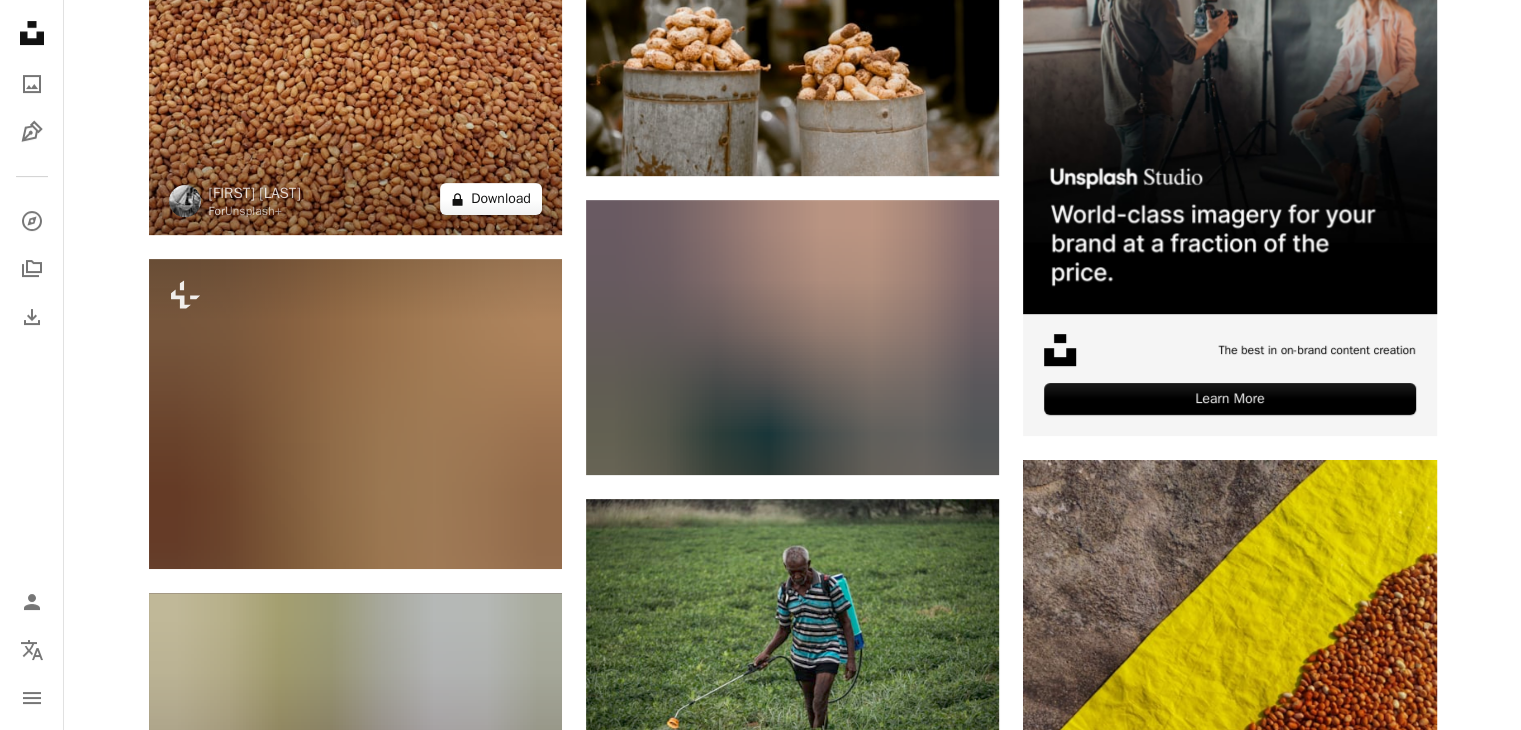 scroll, scrollTop: 680, scrollLeft: 0, axis: vertical 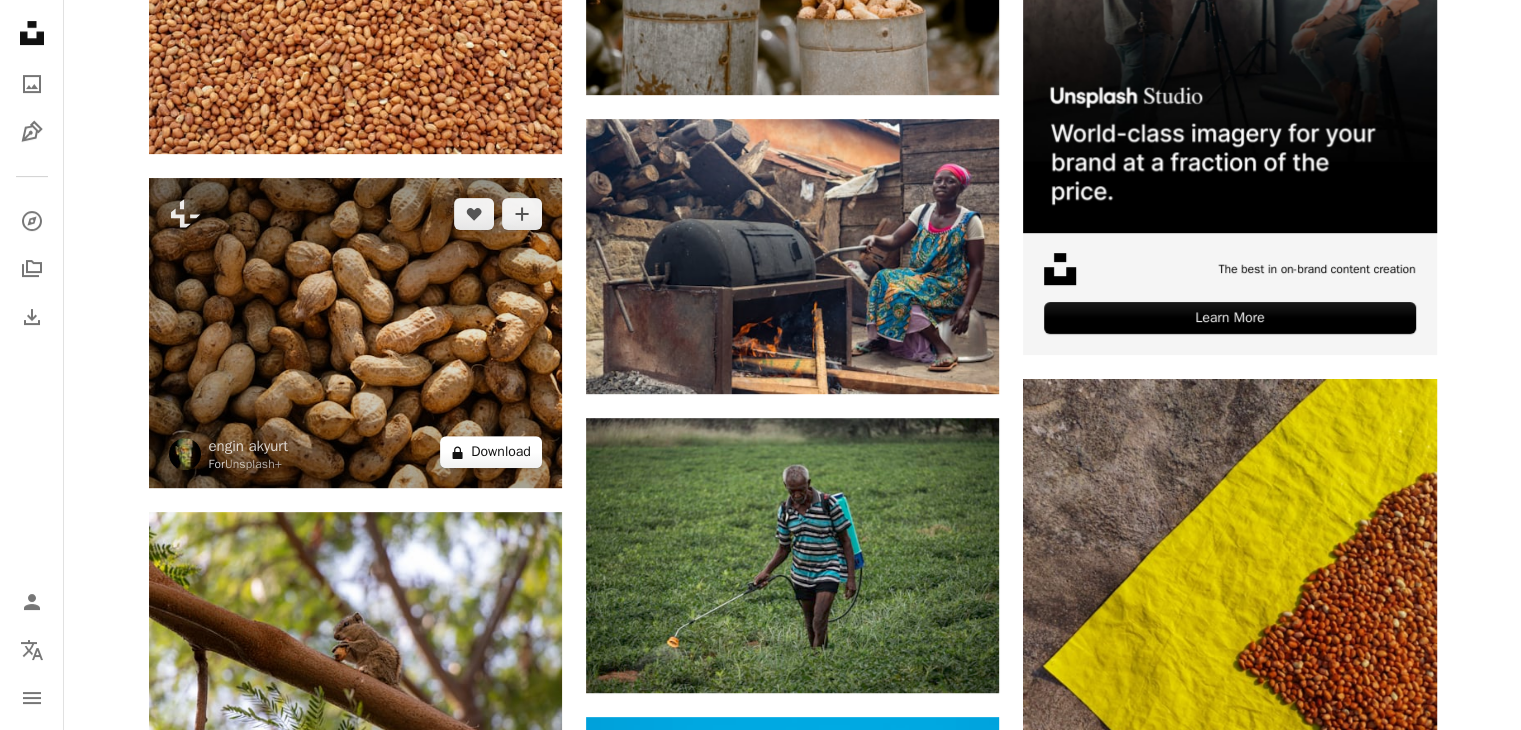 click on "A lock Download" at bounding box center (491, 452) 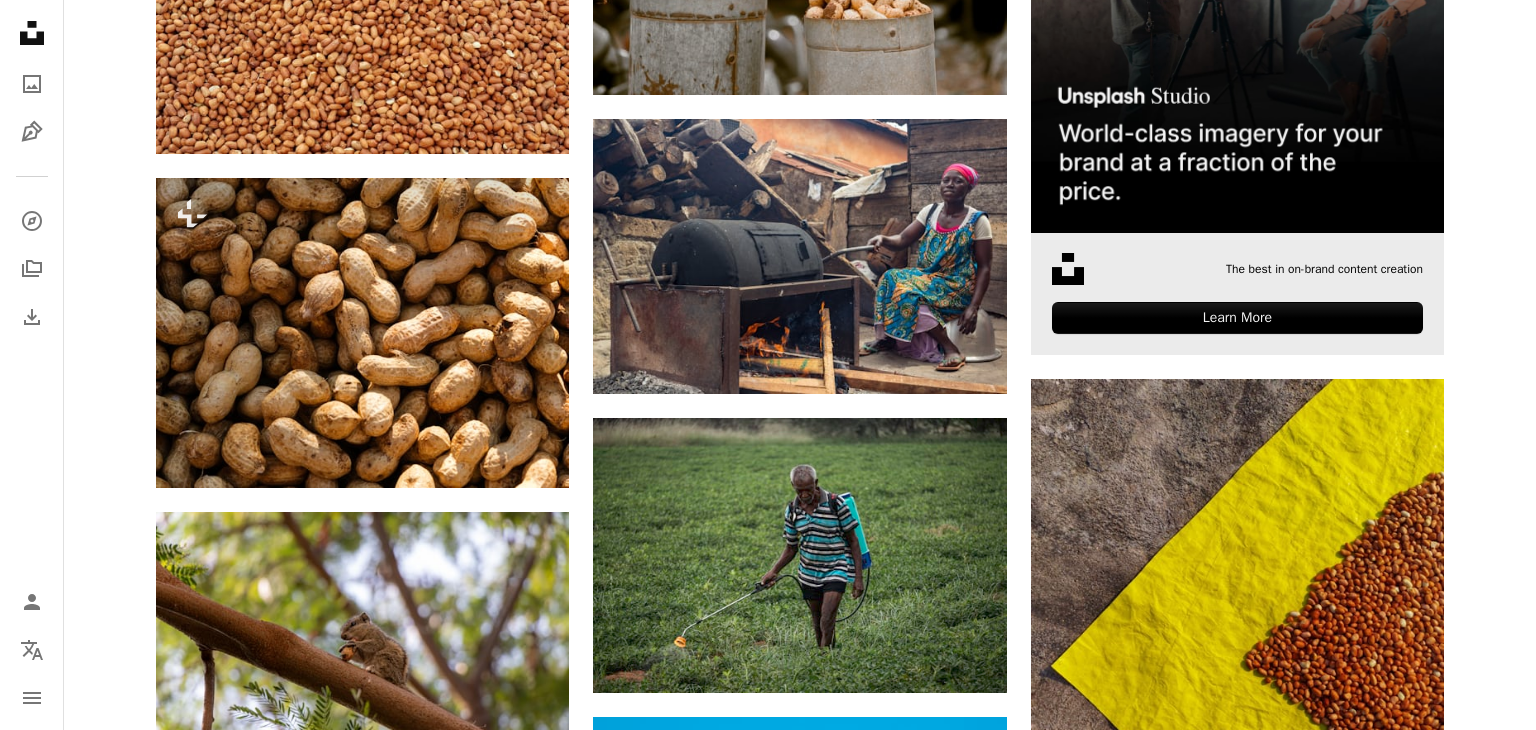 drag, startPoint x: 1220, startPoint y: 165, endPoint x: 1272, endPoint y: 204, distance: 65 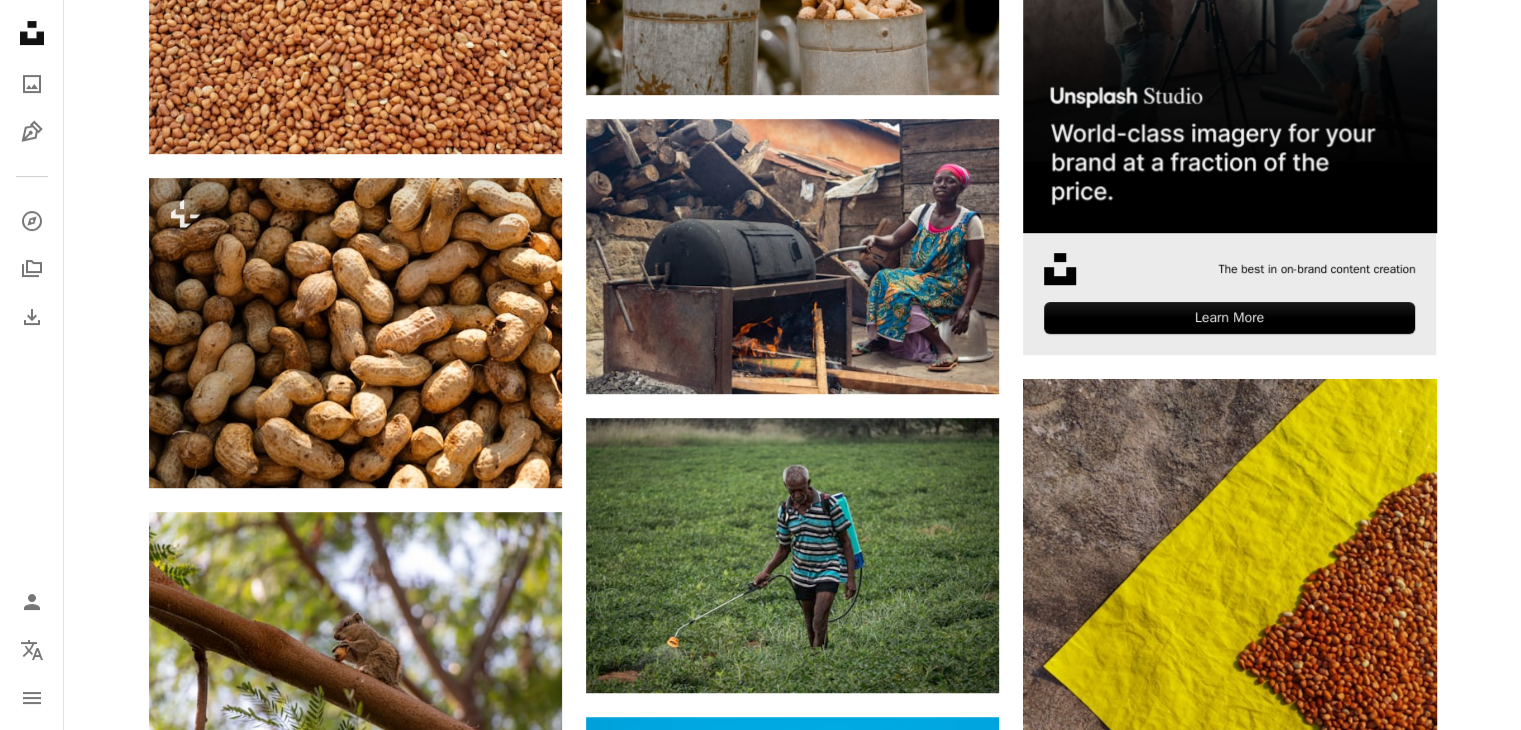 click at bounding box center (1229, 25) 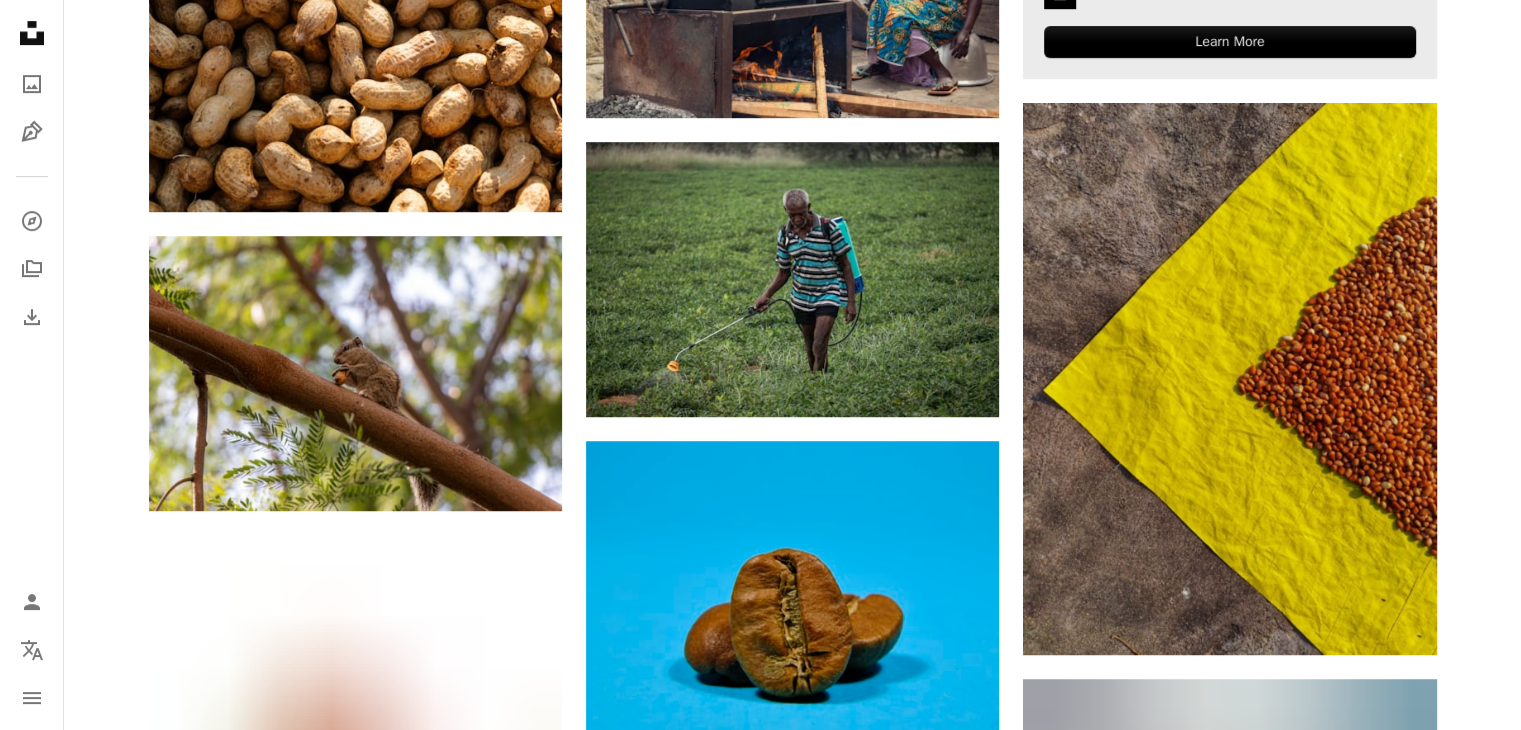 scroll, scrollTop: 960, scrollLeft: 0, axis: vertical 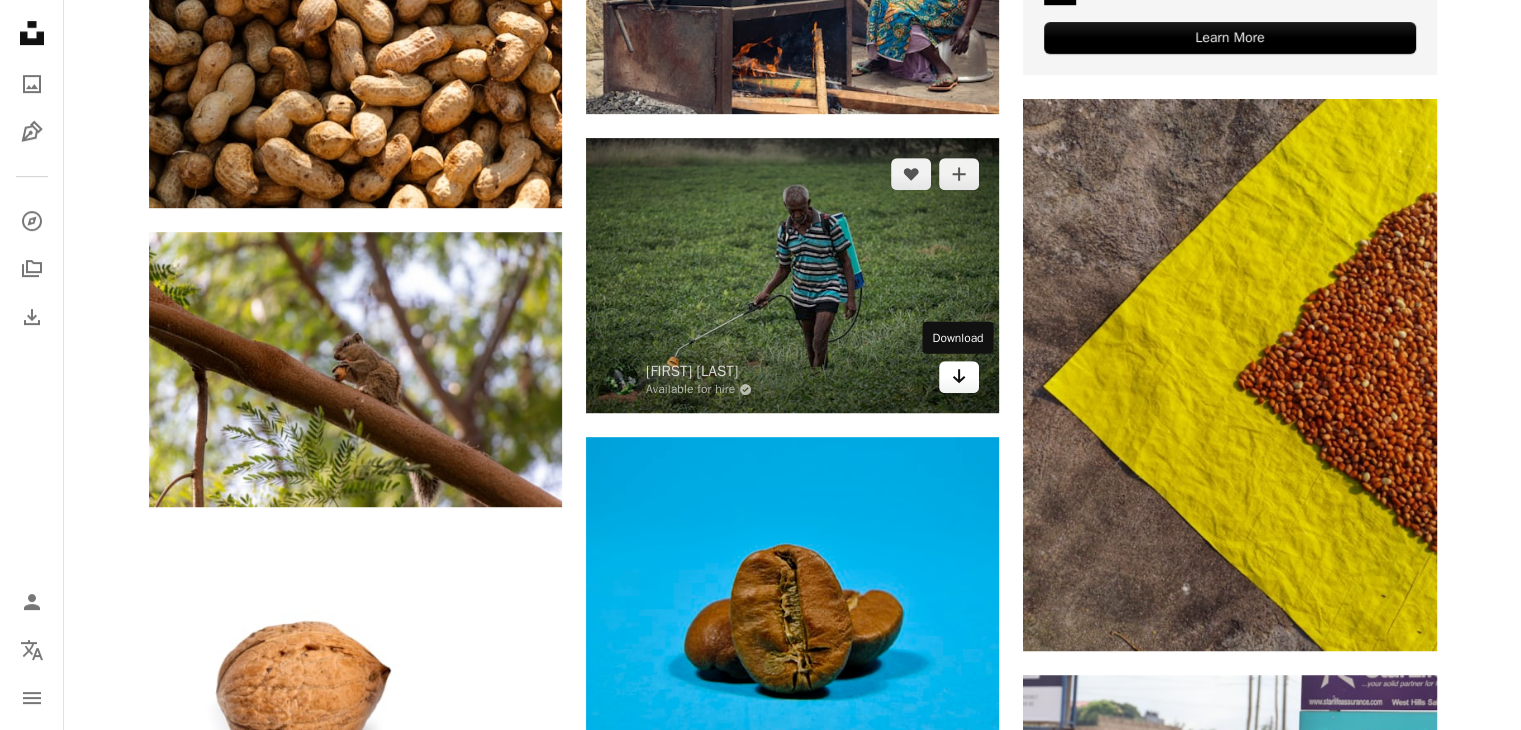 click on "Arrow pointing down" at bounding box center [959, 377] 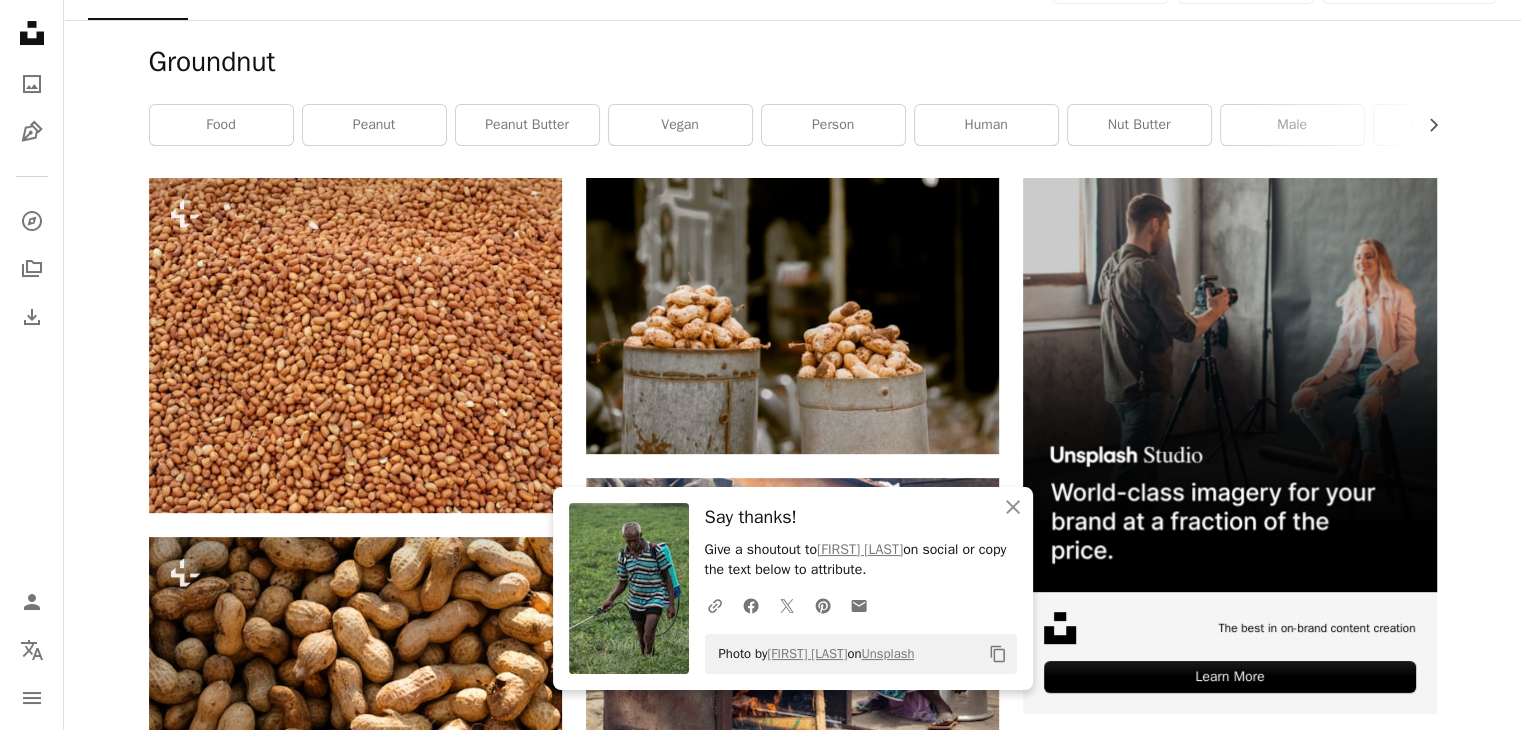 scroll, scrollTop: 26, scrollLeft: 0, axis: vertical 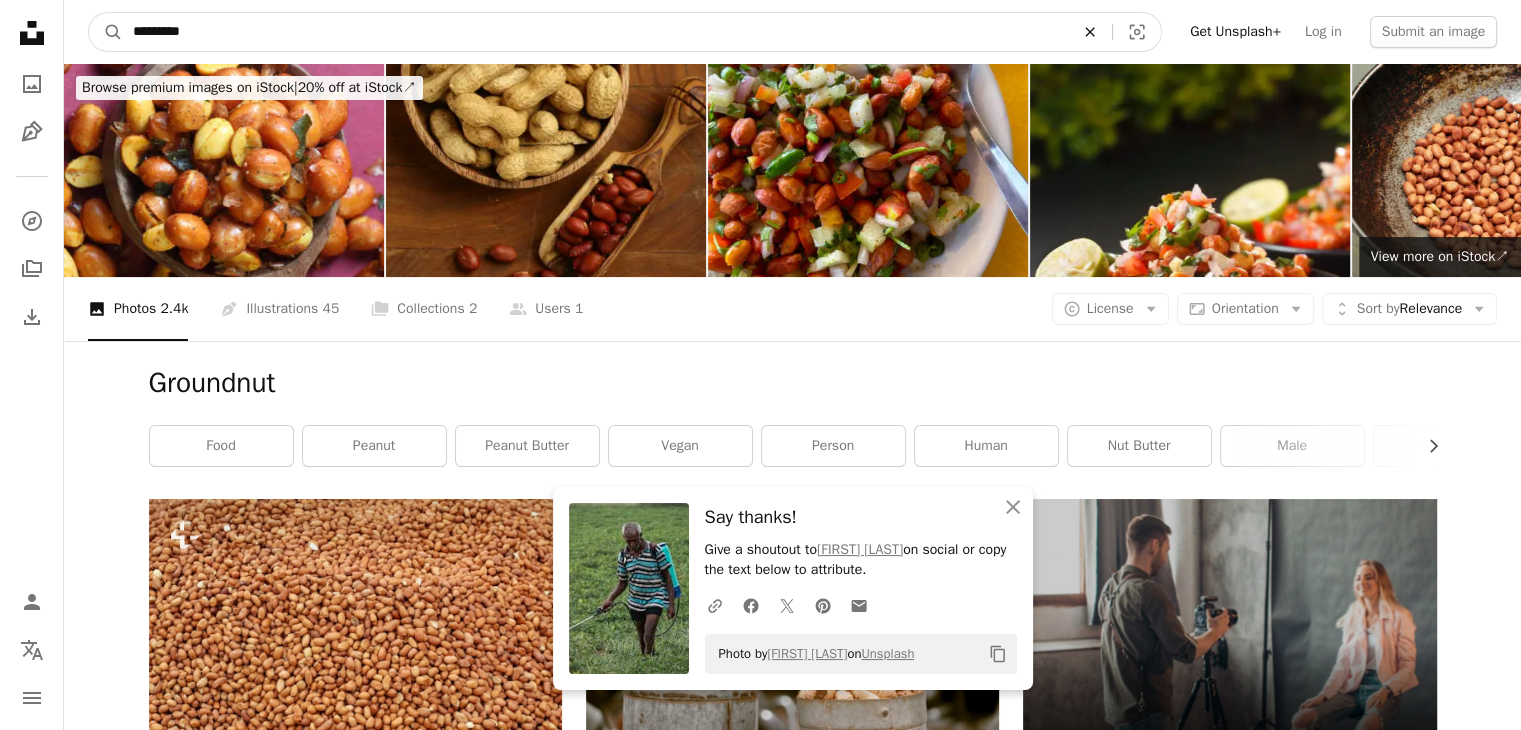 click on "An X shape" 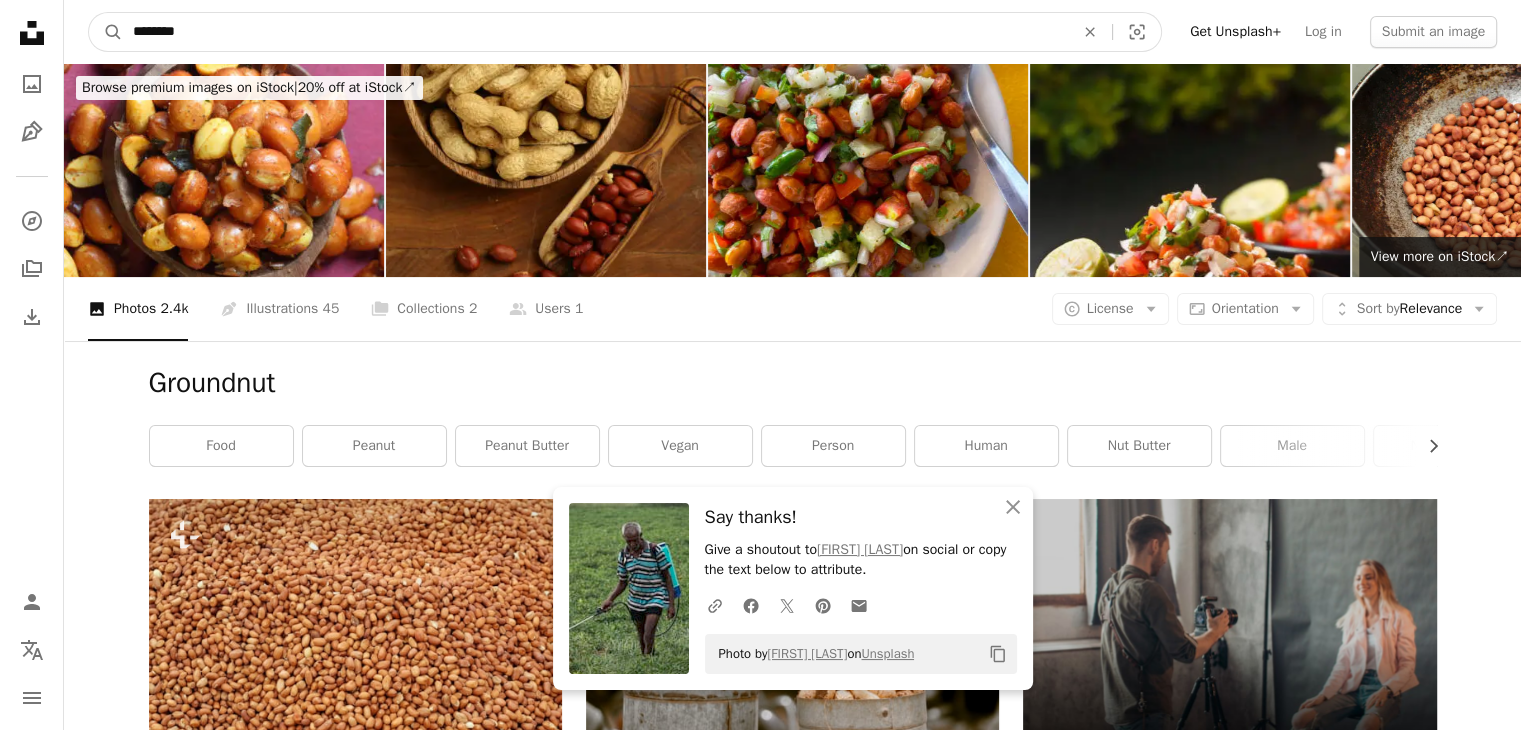 type on "*********" 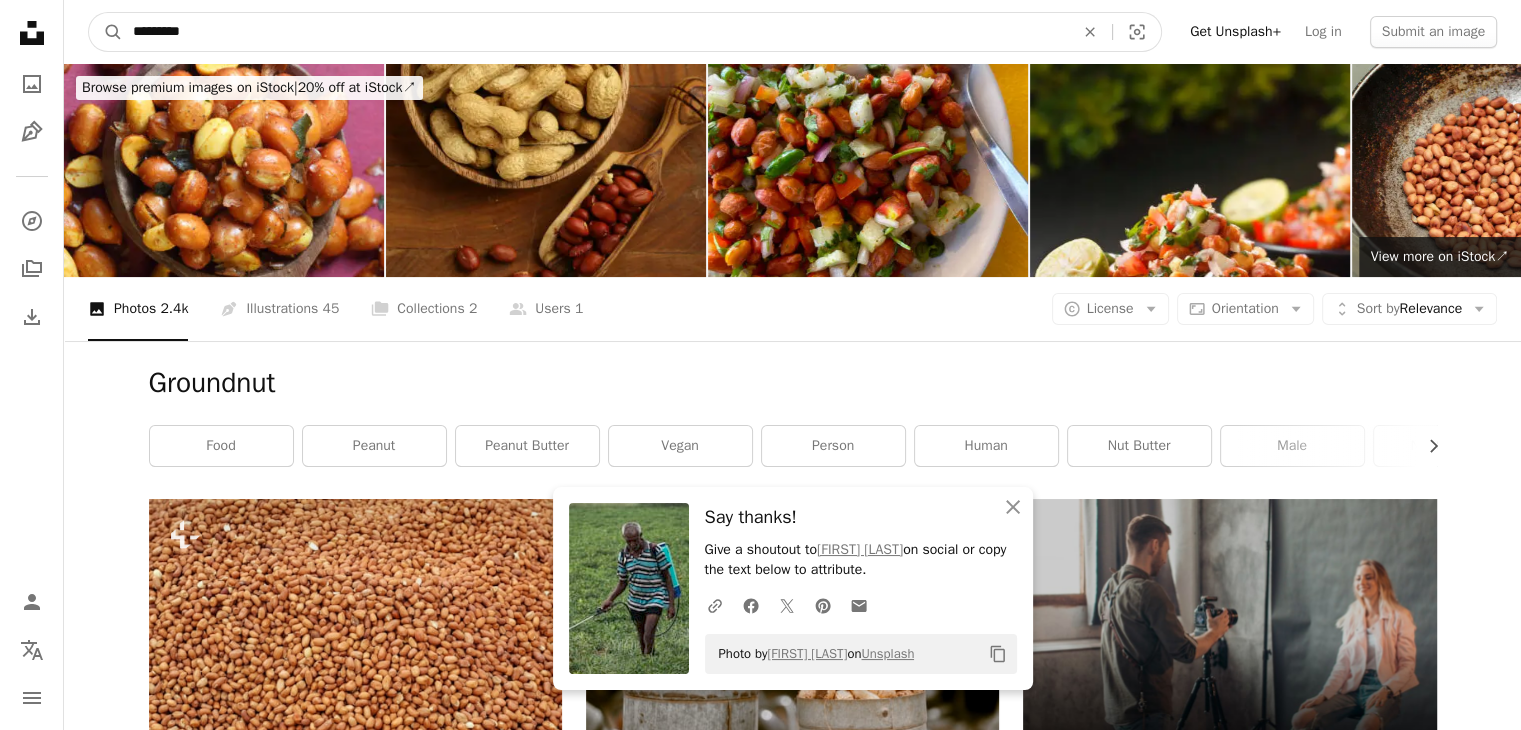 click on "A magnifying glass" at bounding box center (106, 32) 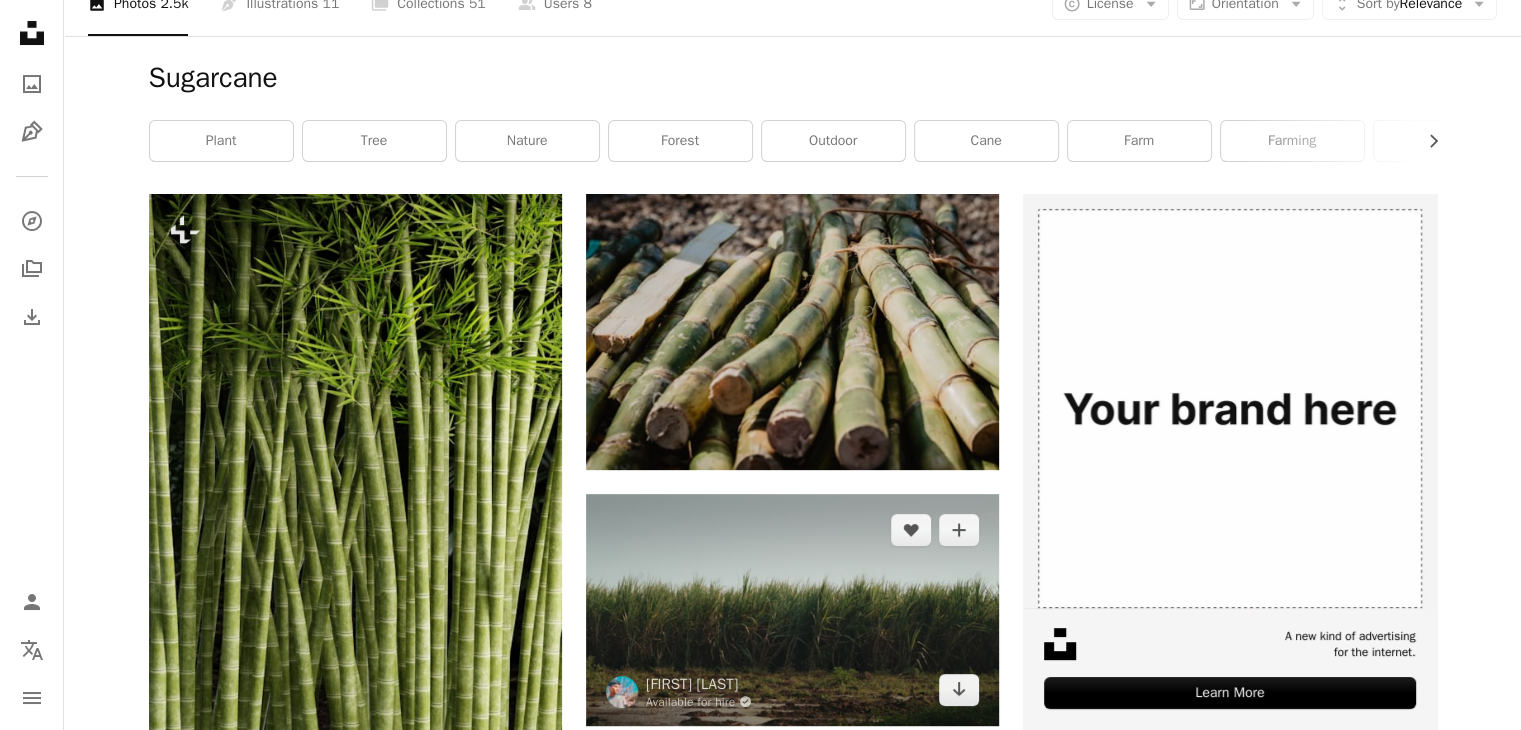 scroll, scrollTop: 280, scrollLeft: 0, axis: vertical 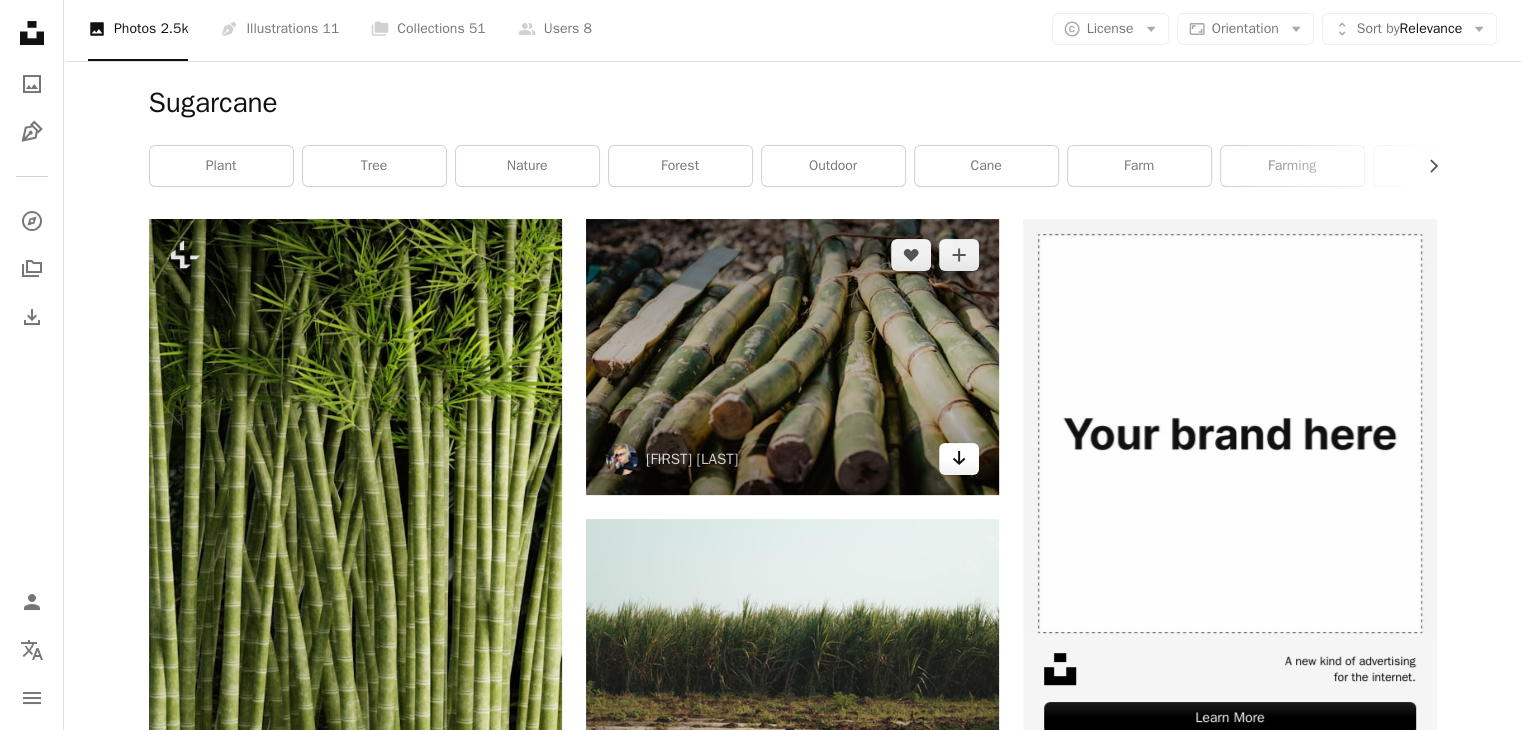 click on "Arrow pointing down" at bounding box center (959, 459) 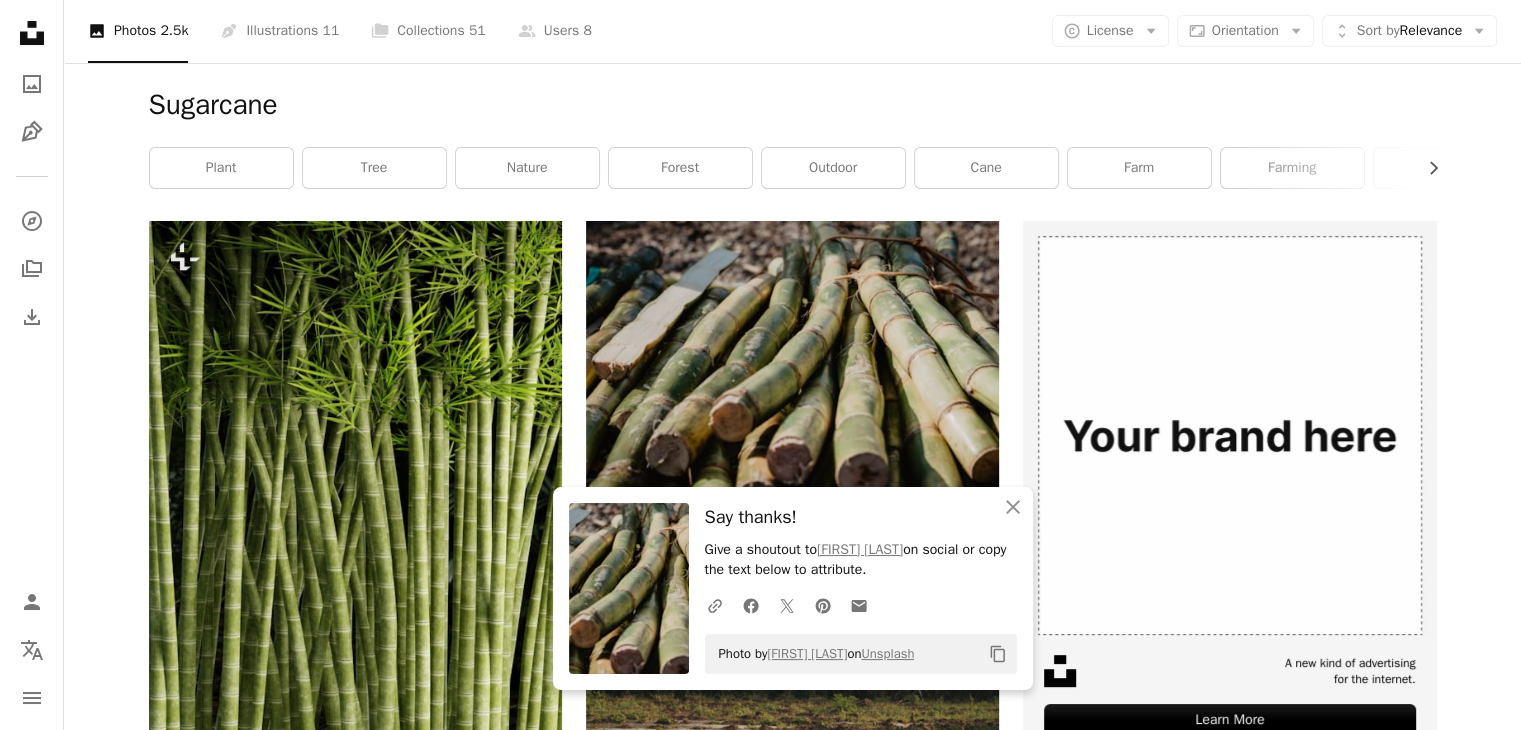 scroll, scrollTop: 0, scrollLeft: 0, axis: both 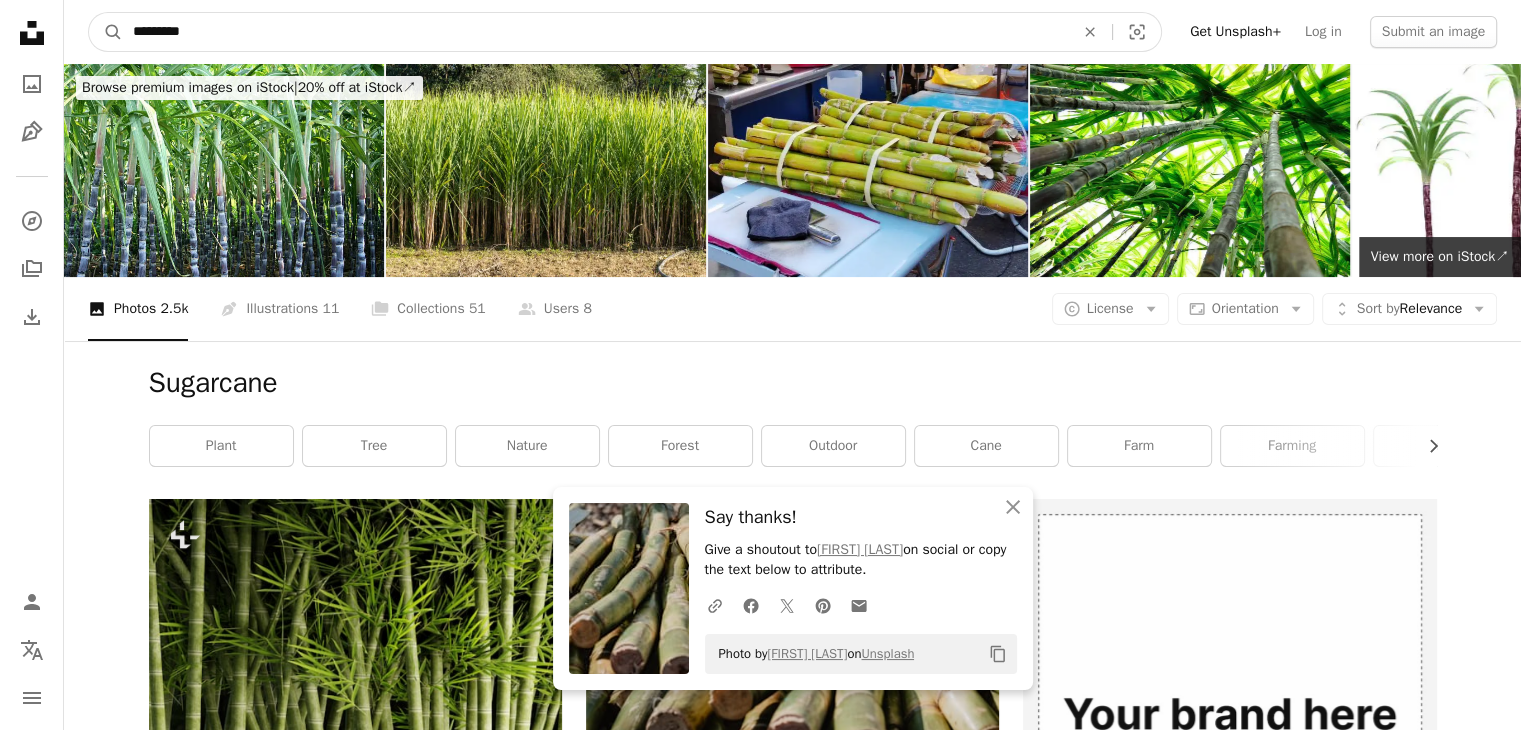click on "*********" at bounding box center [595, 32] 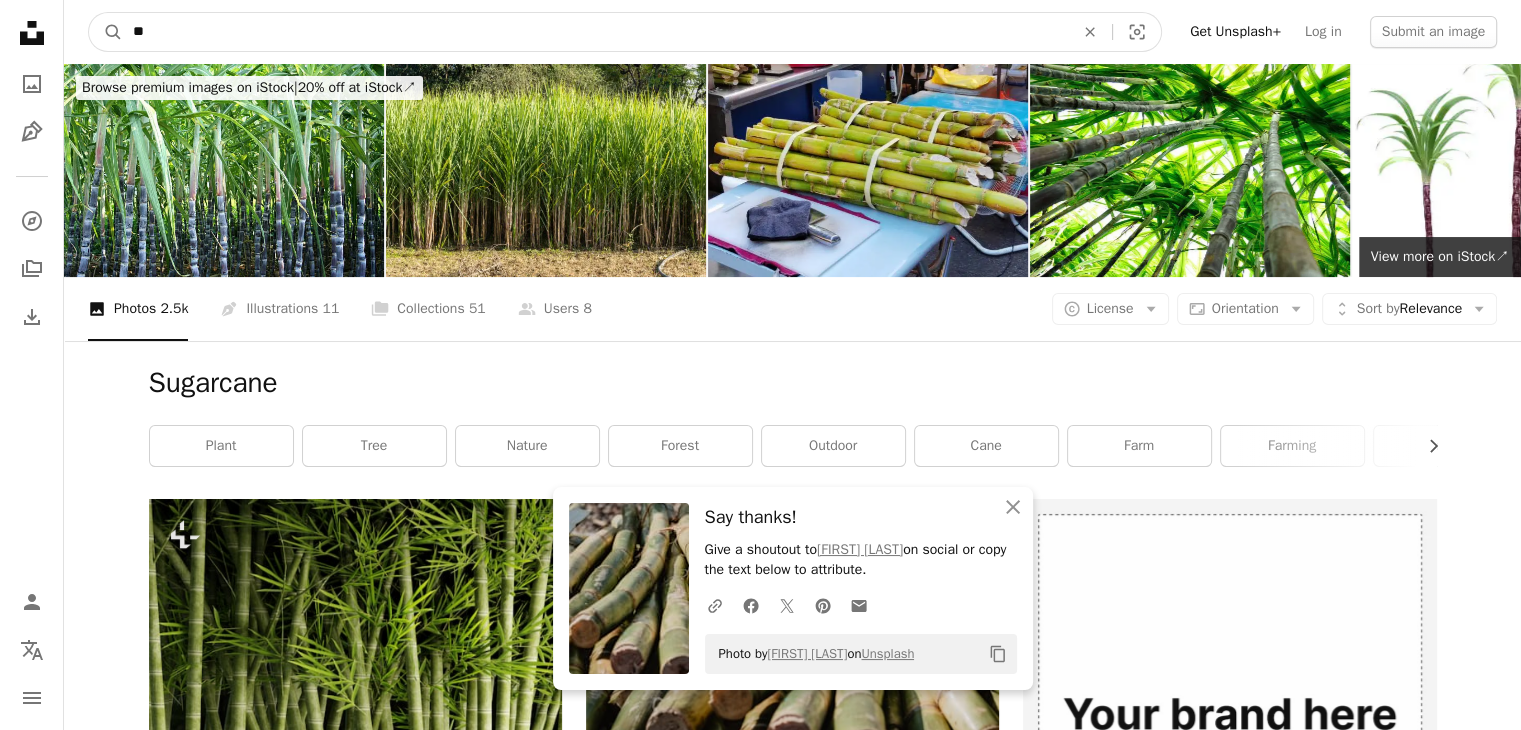 type on "*" 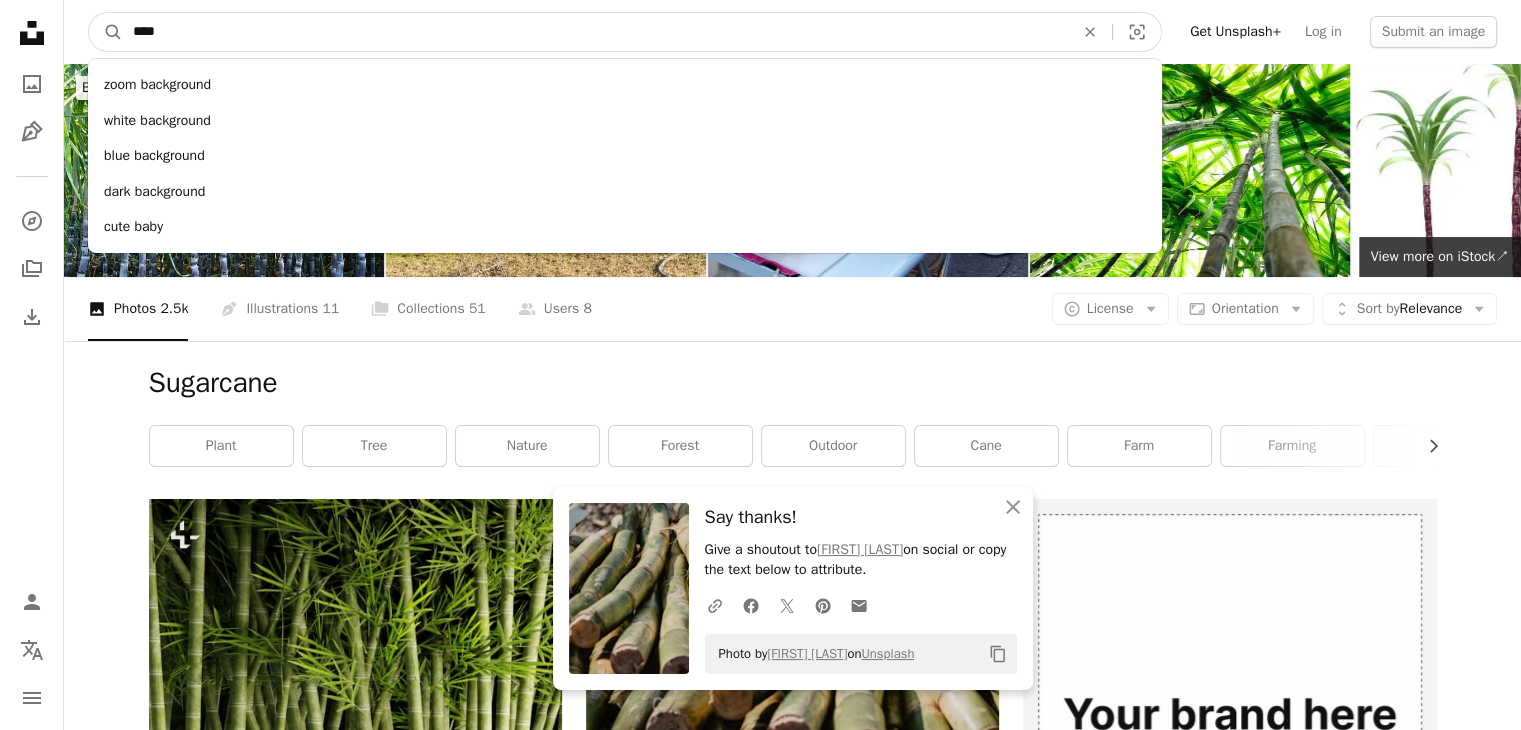 type on "*****" 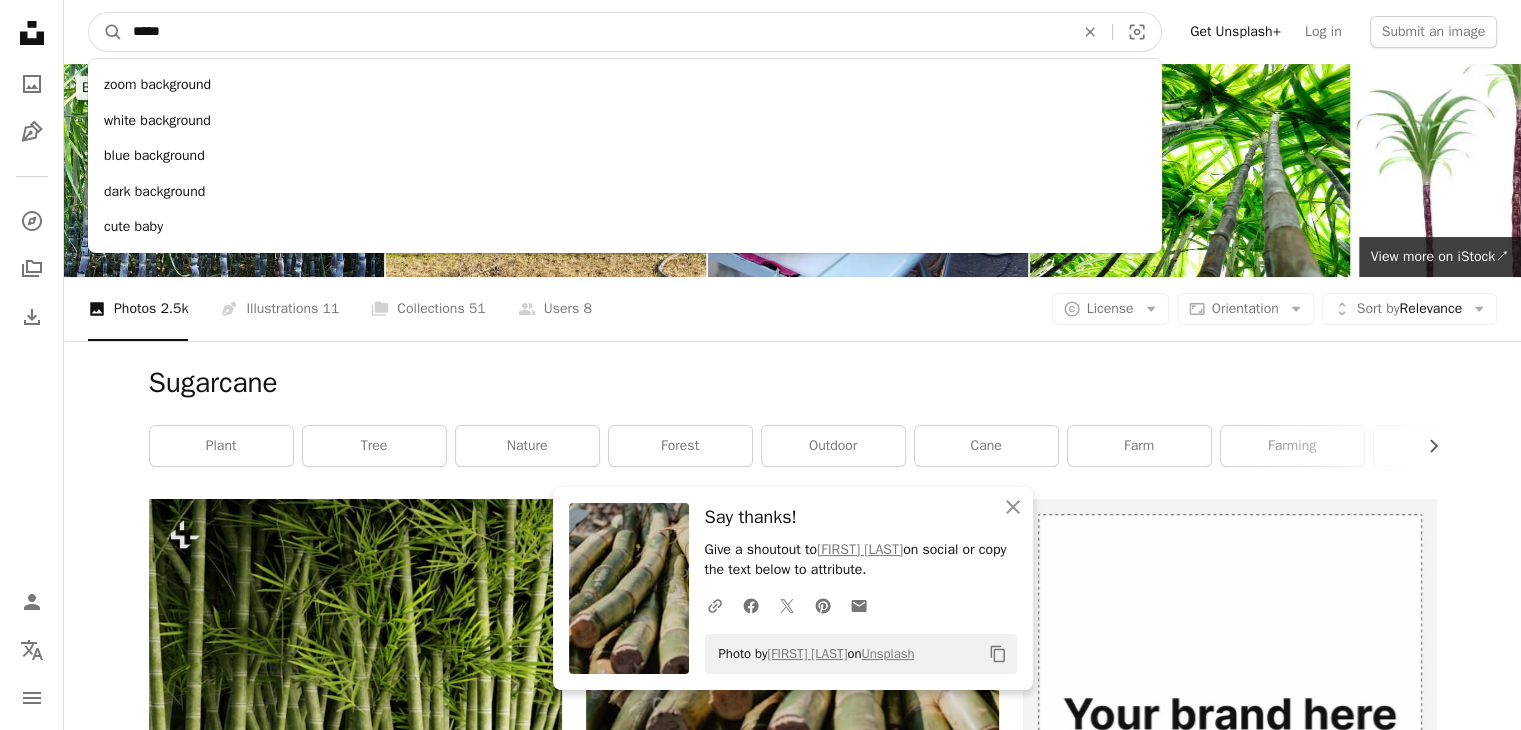 click on "A magnifying glass" at bounding box center (106, 32) 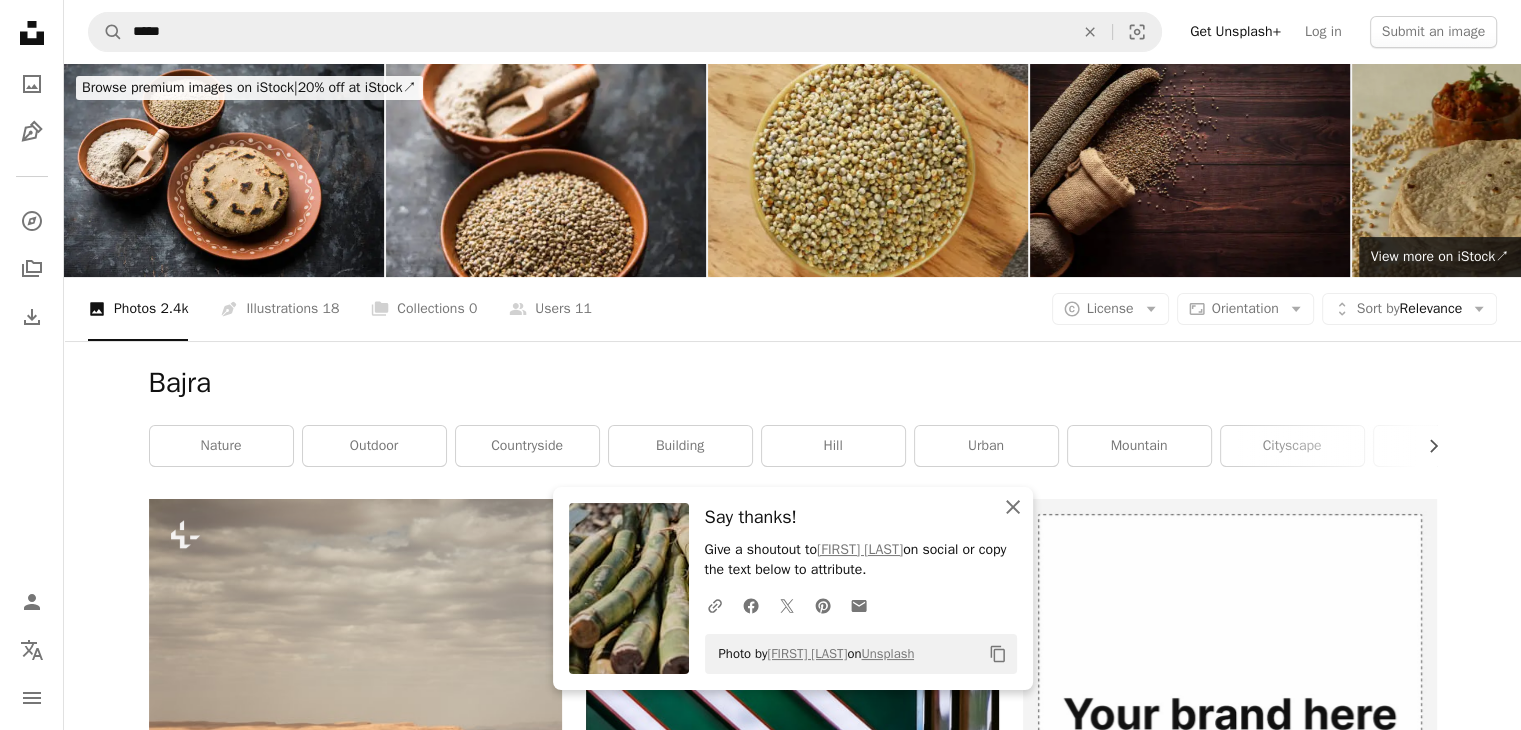 click on "An X shape" 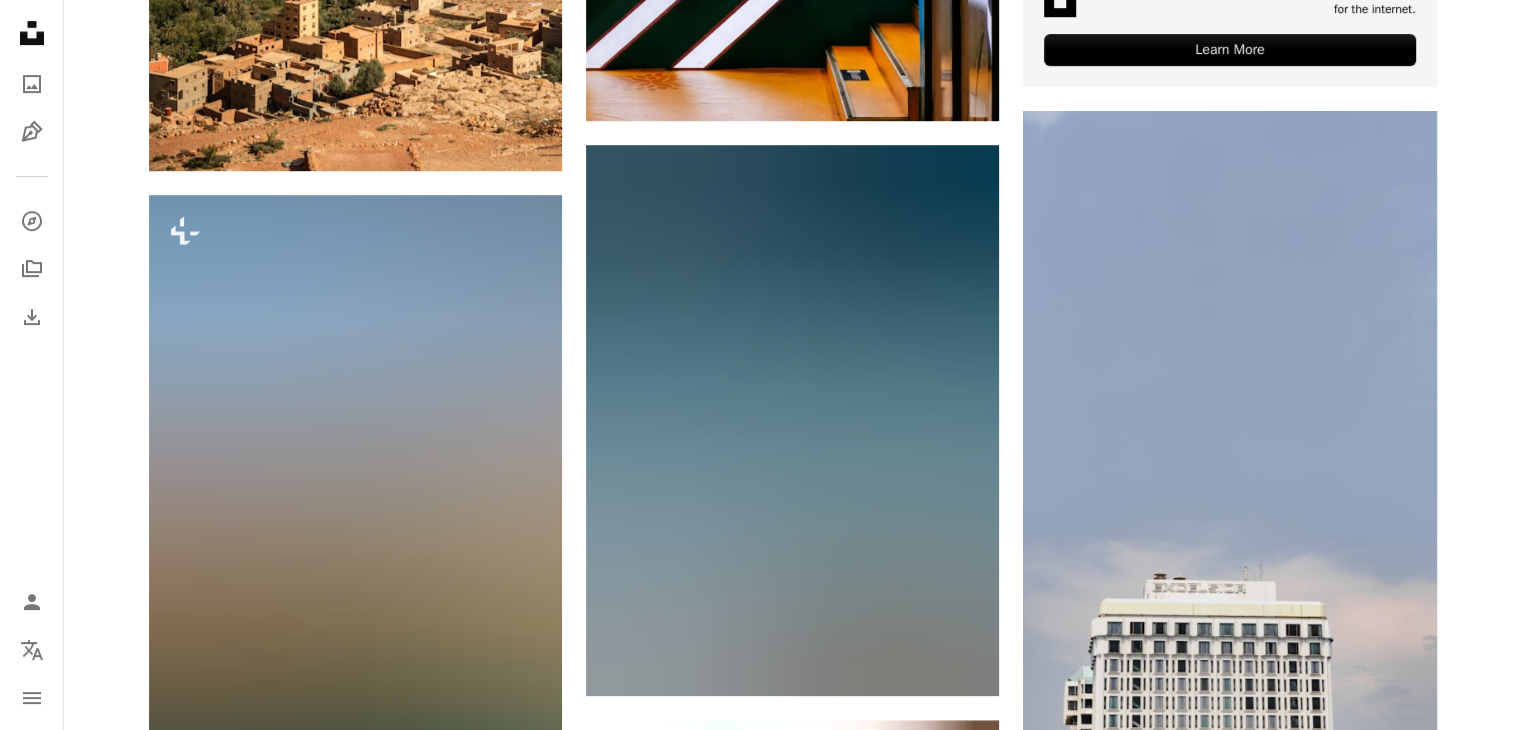scroll, scrollTop: 960, scrollLeft: 0, axis: vertical 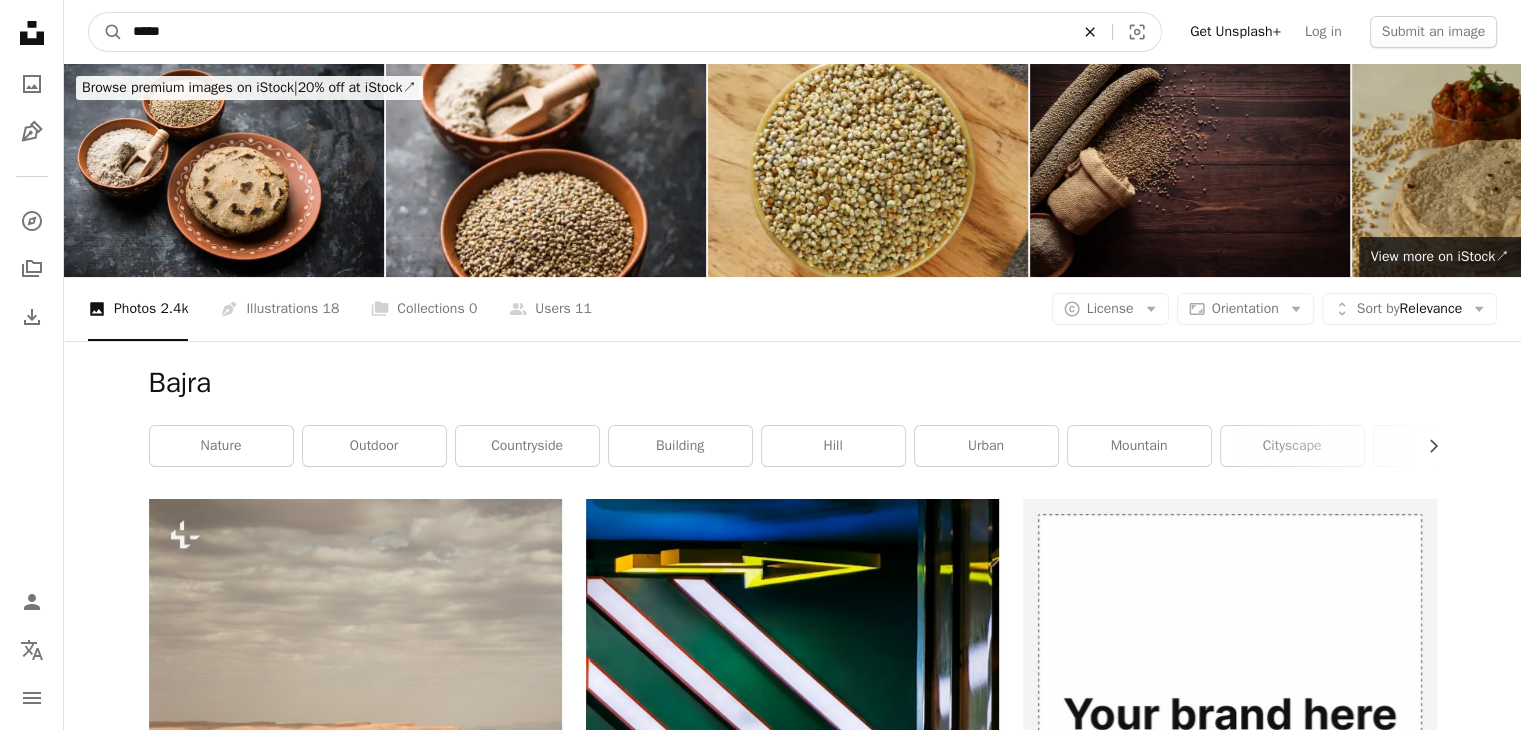 click on "An X shape" 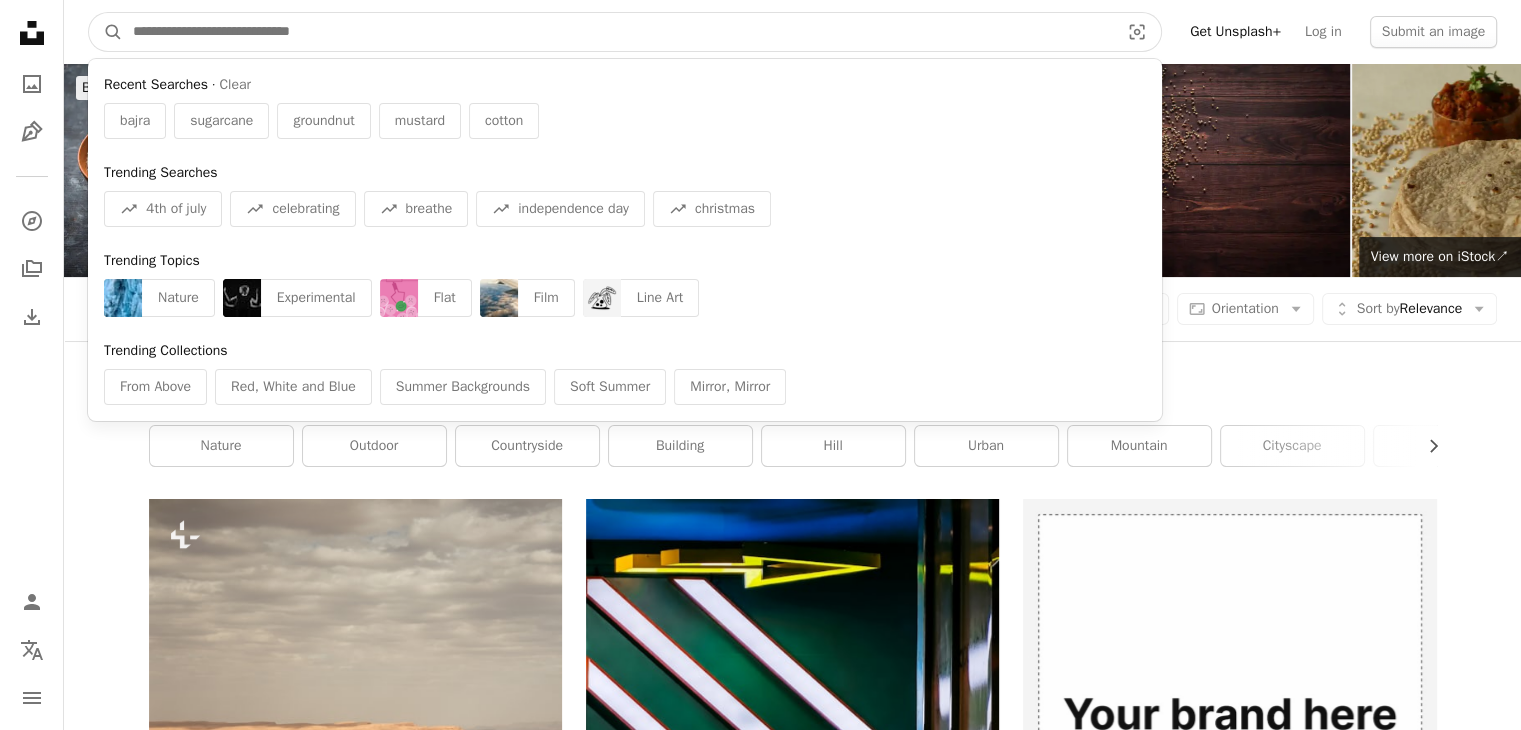 paste on "**********" 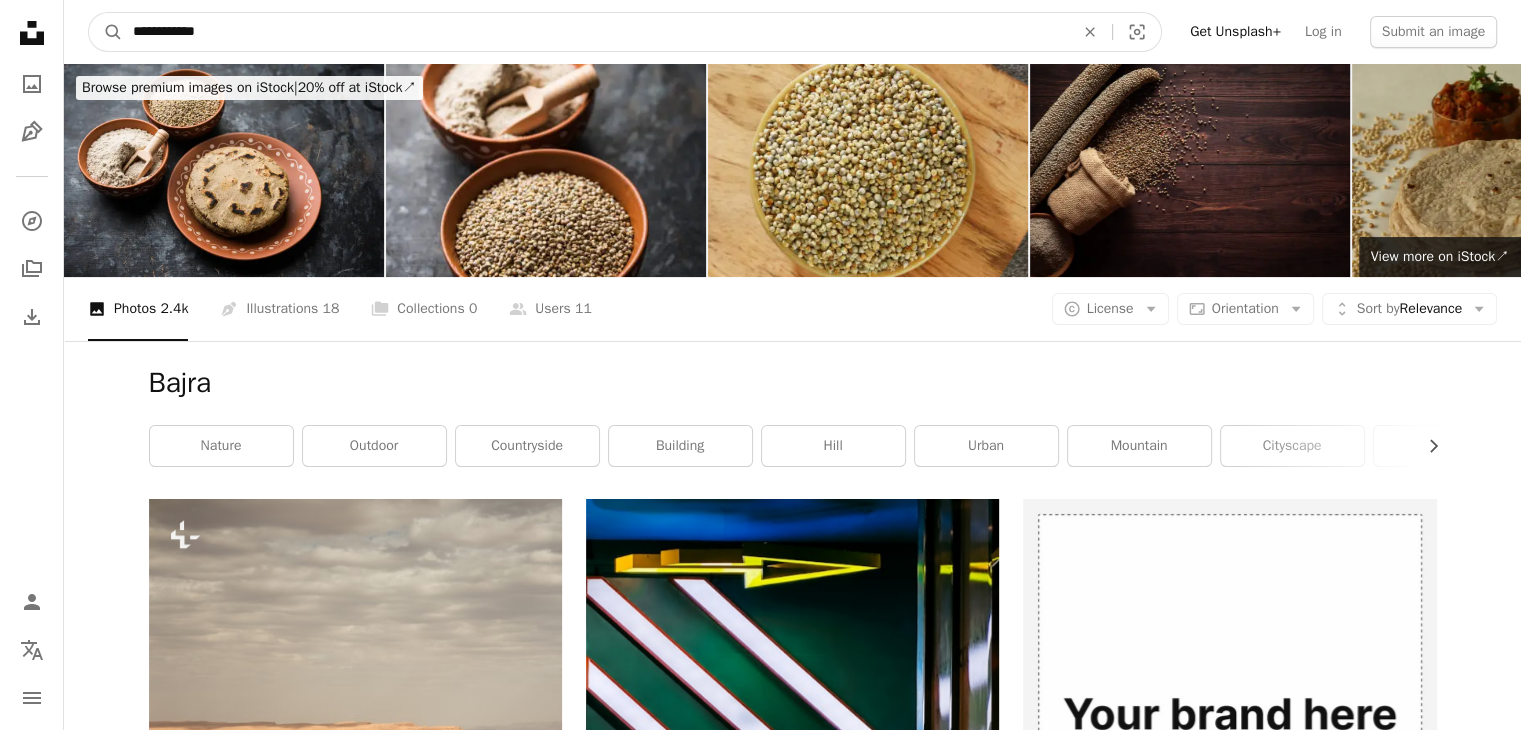 click on "A magnifying glass" at bounding box center (106, 32) 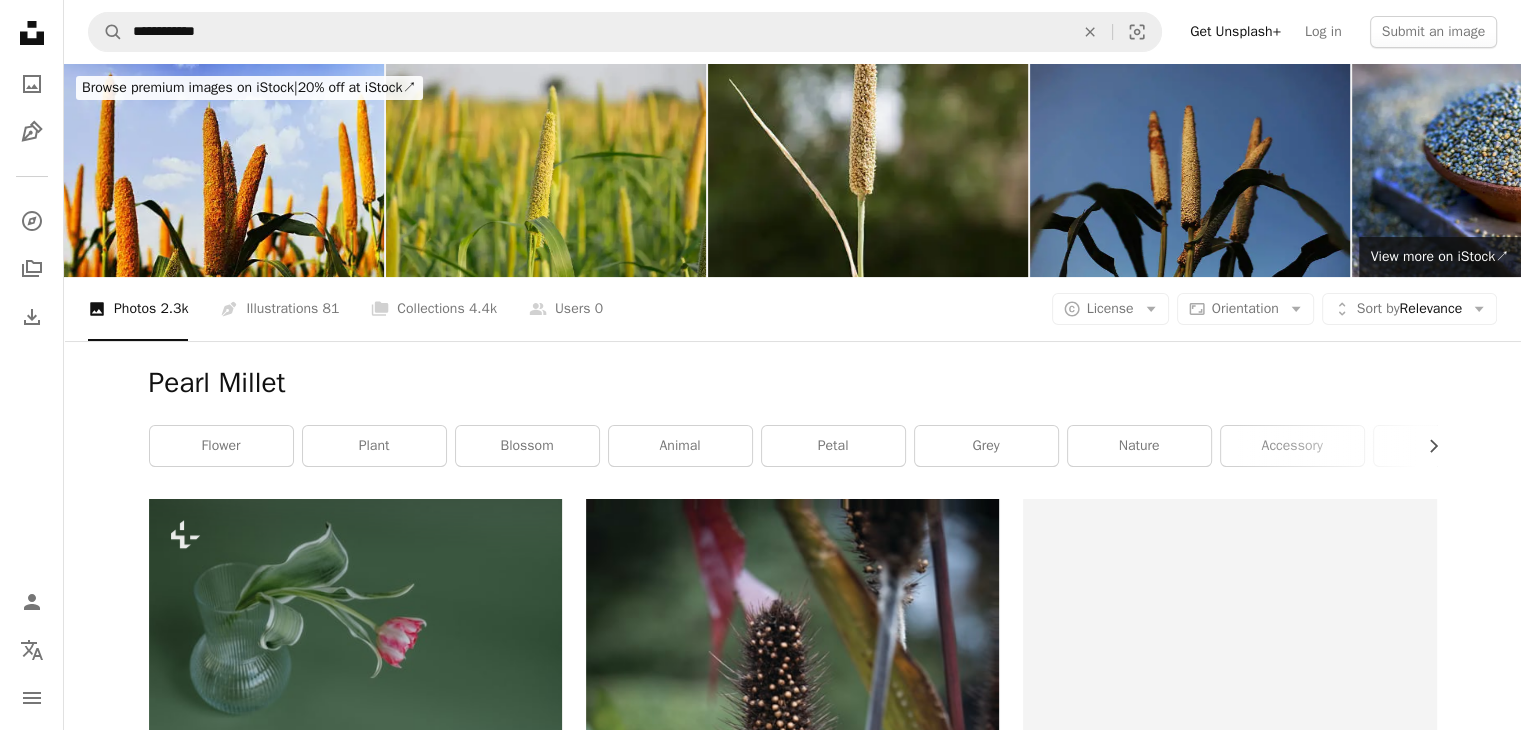 scroll, scrollTop: 638, scrollLeft: 0, axis: vertical 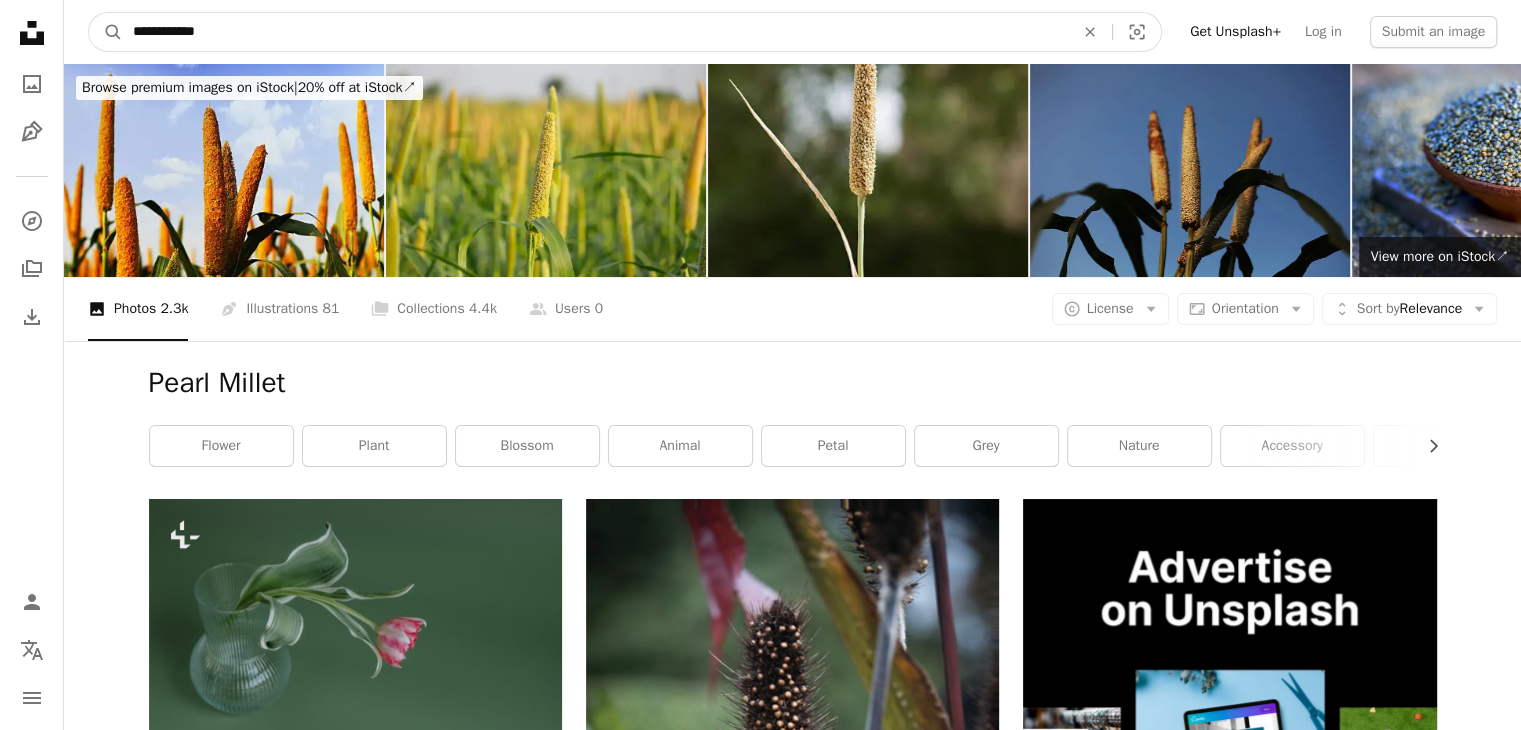 click on "**********" at bounding box center [595, 32] 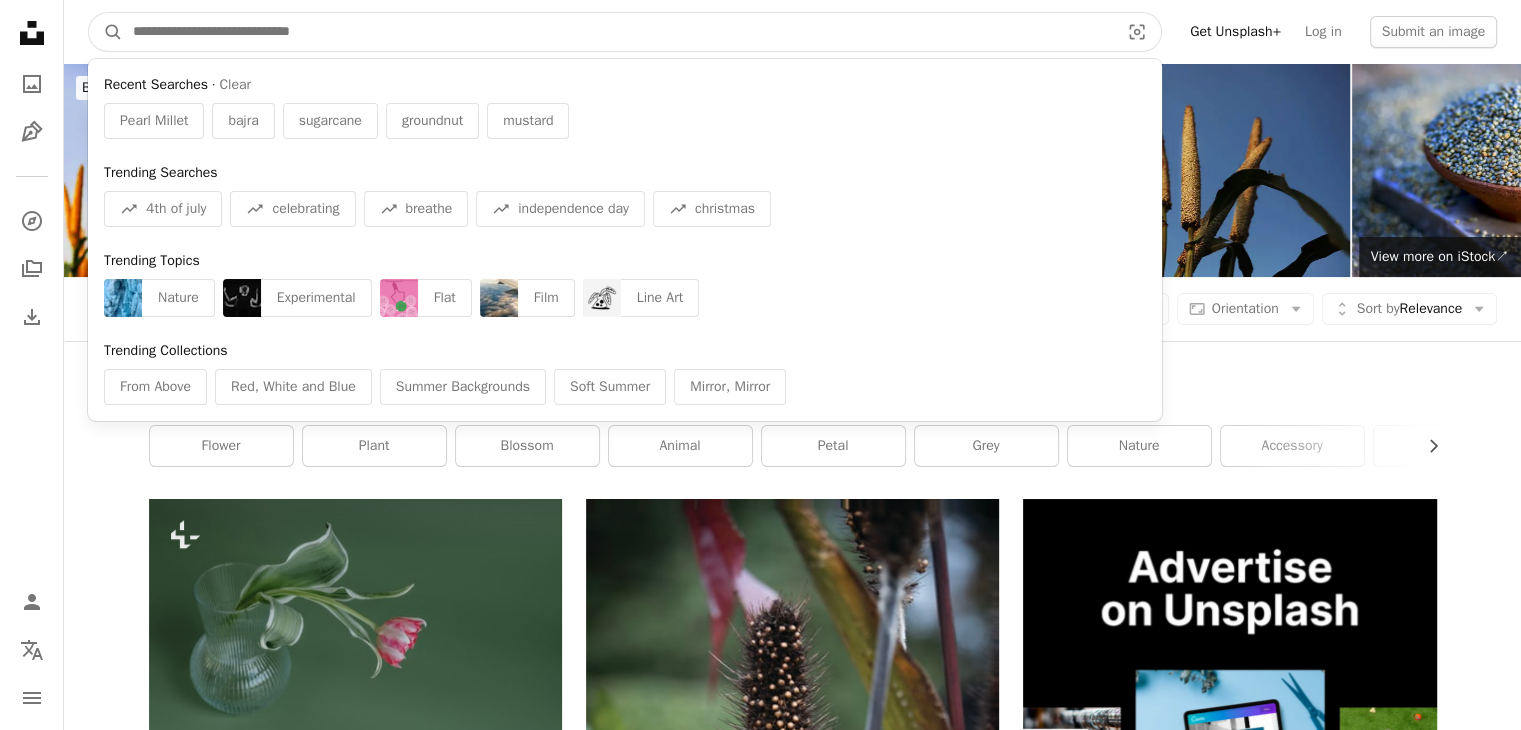 paste on "*******" 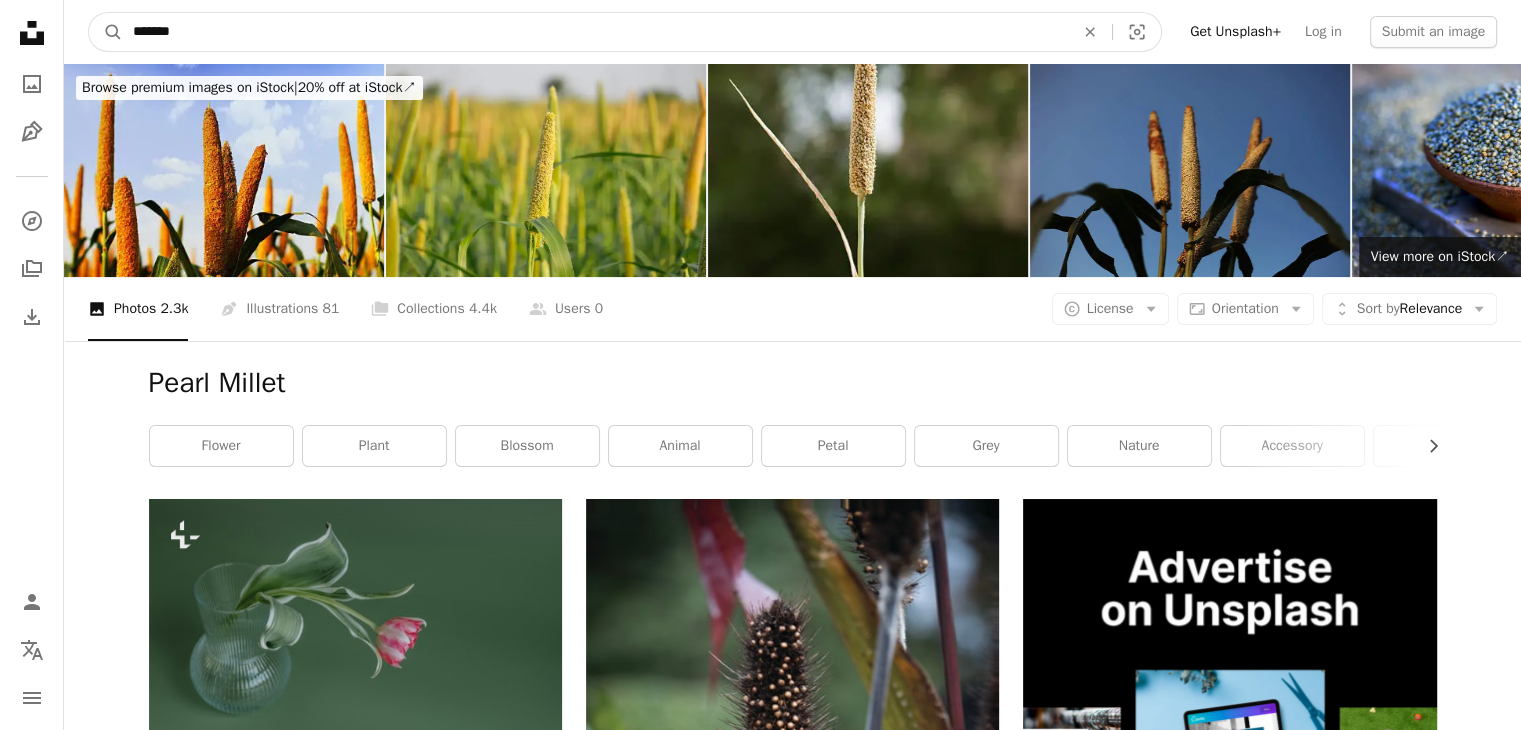 click on "A magnifying glass" at bounding box center (106, 32) 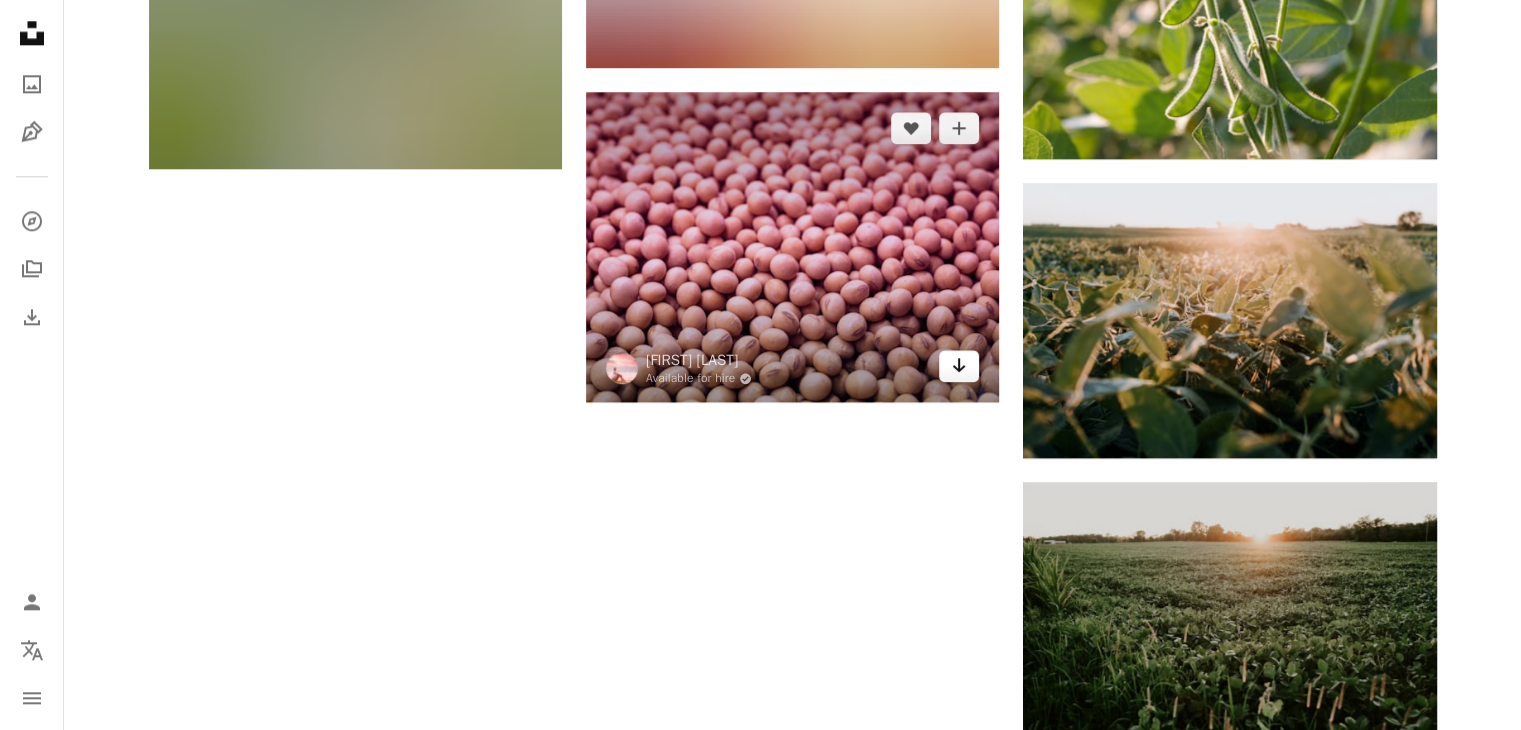 scroll, scrollTop: 2400, scrollLeft: 0, axis: vertical 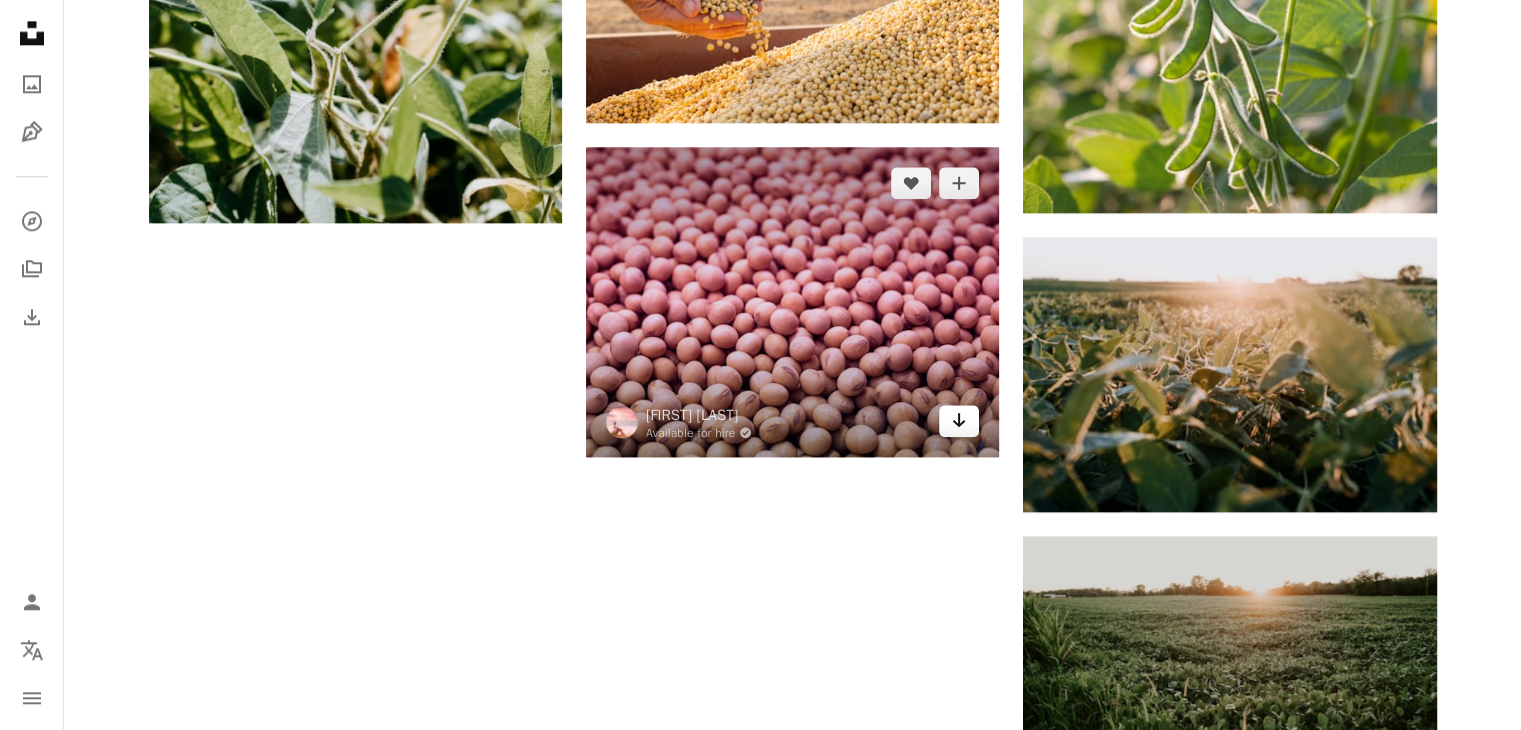 click on "Arrow pointing down" 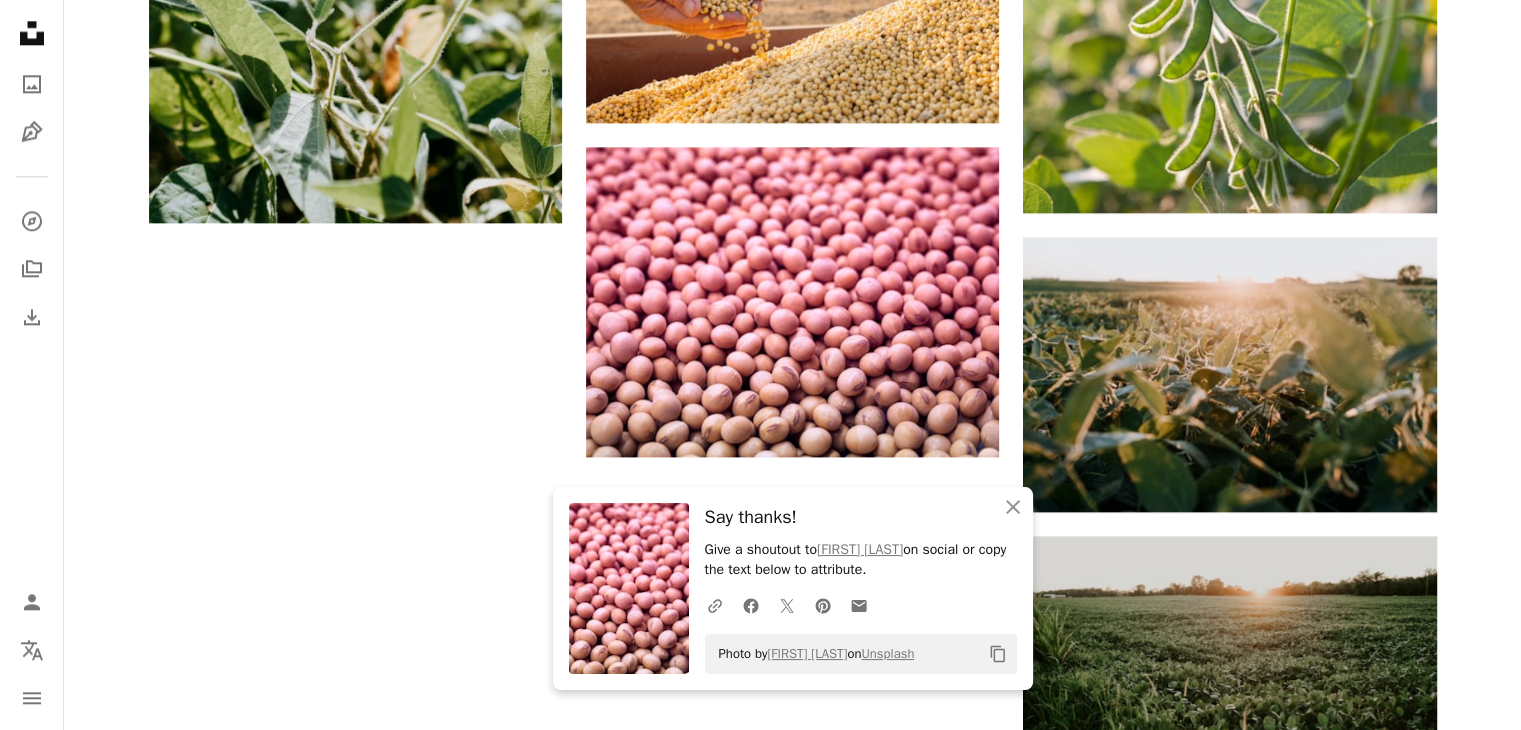 click on "A heart A plus sign Getty Images For  Unsplash+ A lock Download A heart A plus sign [FIRST] [LAST] Available for hire A checkmark inside of a circle Arrow pointing down A heart A plus sign [FIRST] [LAST] Arrow pointing down A heart A plus sign [FIRST] [LAST] Arrow pointing down Plus sign for Unsplash+ A heart A plus sign Getty Images For  Unsplash+ A lock Download A heart A plus sign [FIRST] [LAST] Arrow pointing down A heart A plus sign [FIRST] [LAST] Arrow pointing down Plus sign for Unsplash+ A heart A plus sign Getty Images For  Unsplash+ A lock Download A heart A plus sign Learn More" at bounding box center [792, -545] 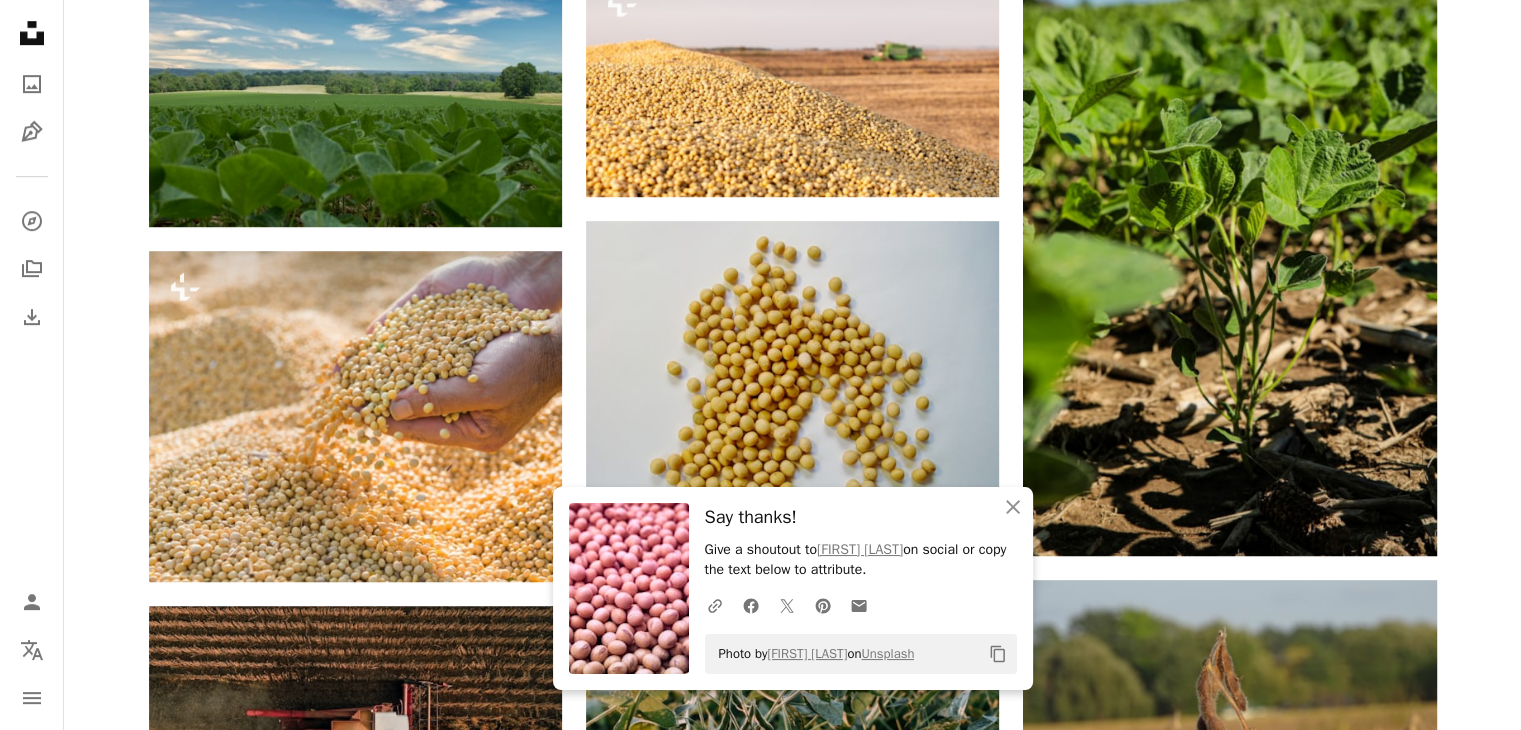 scroll, scrollTop: 484, scrollLeft: 0, axis: vertical 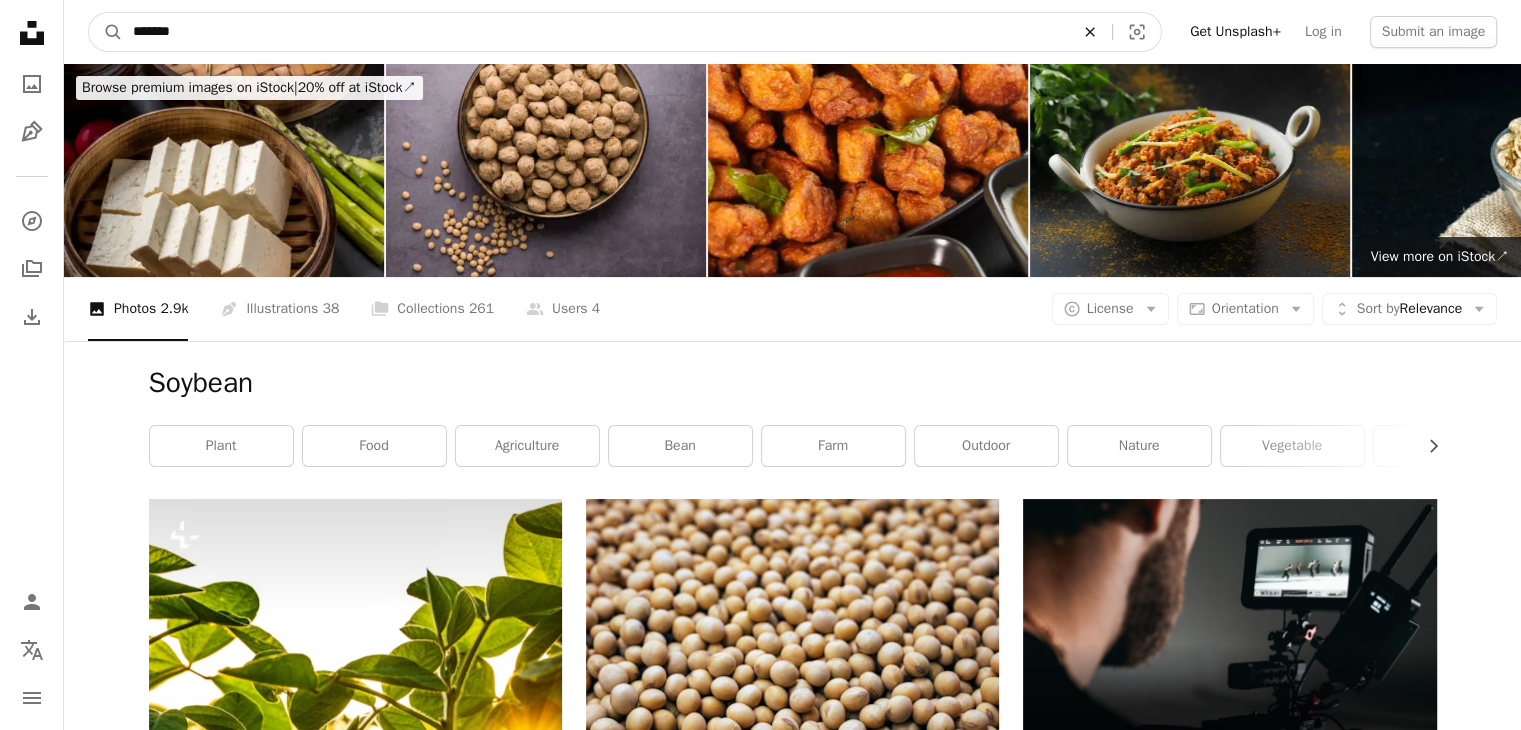 click 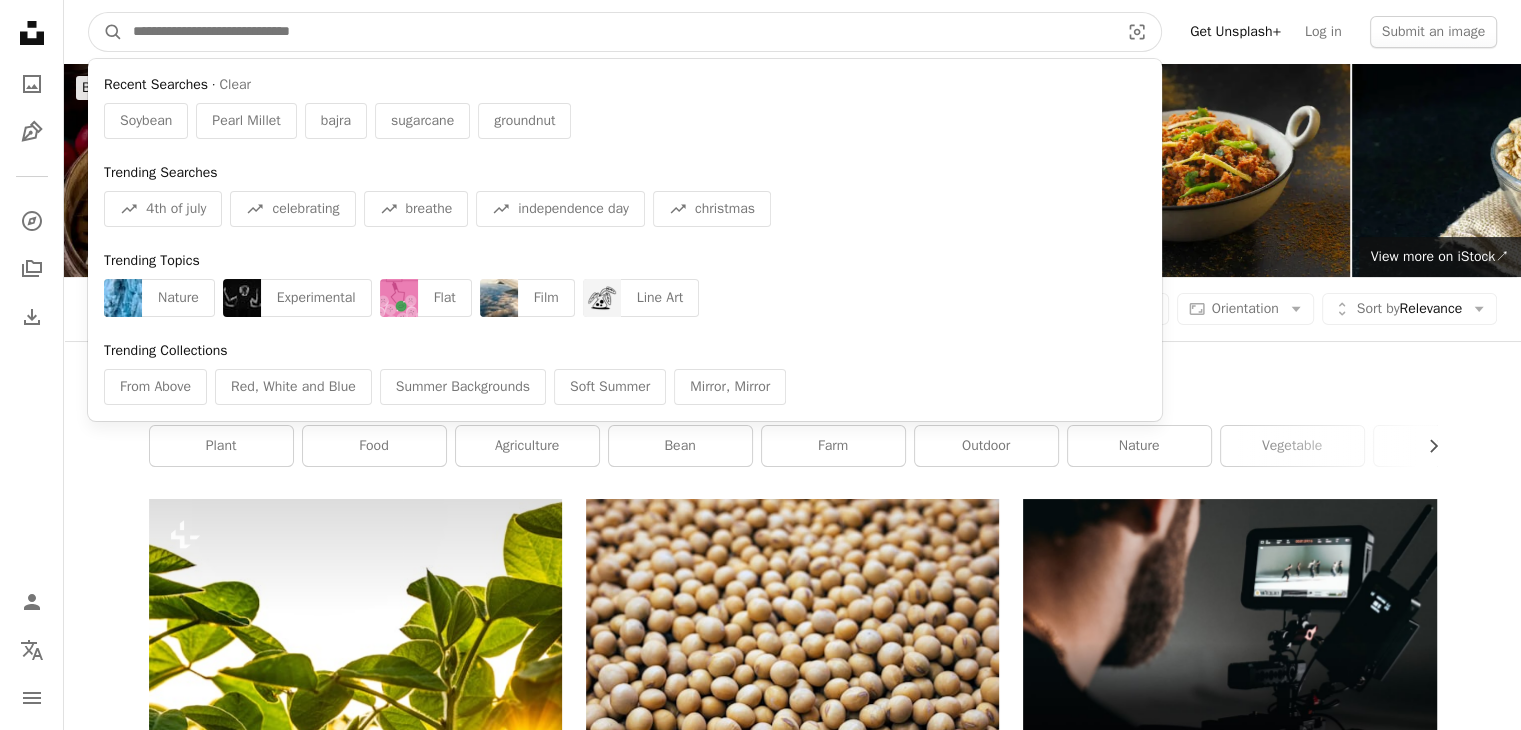 paste on "******" 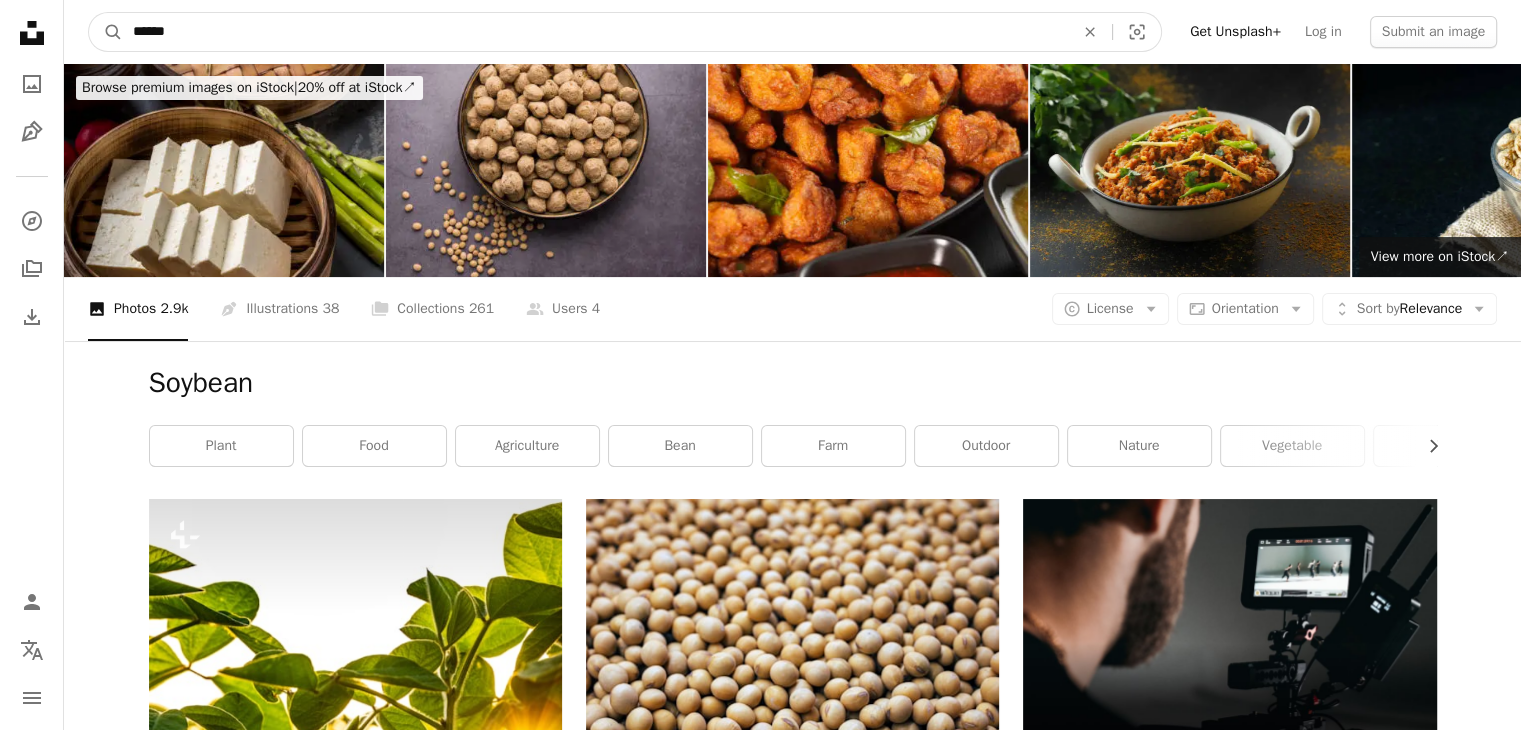 click on "A magnifying glass" at bounding box center (106, 32) 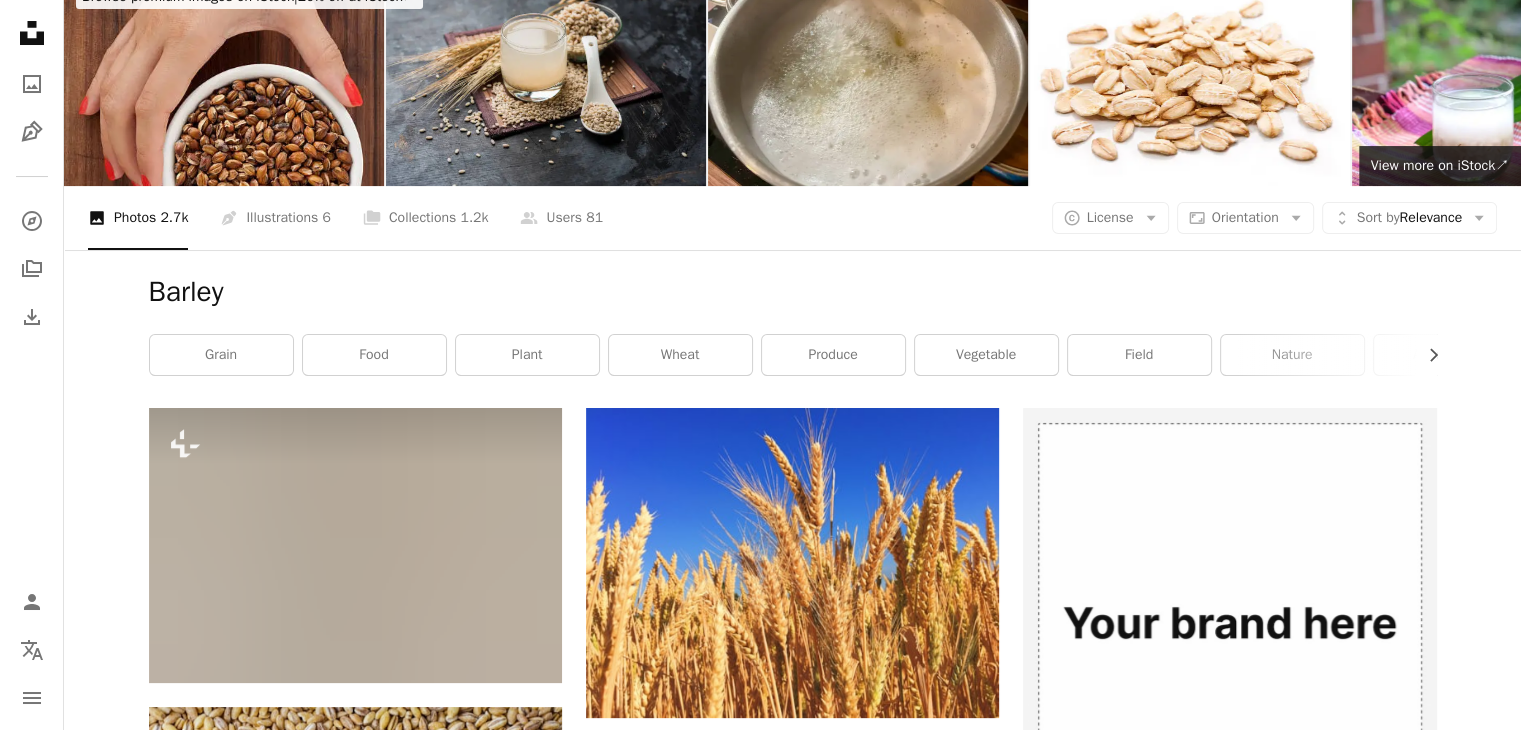 scroll, scrollTop: 160, scrollLeft: 0, axis: vertical 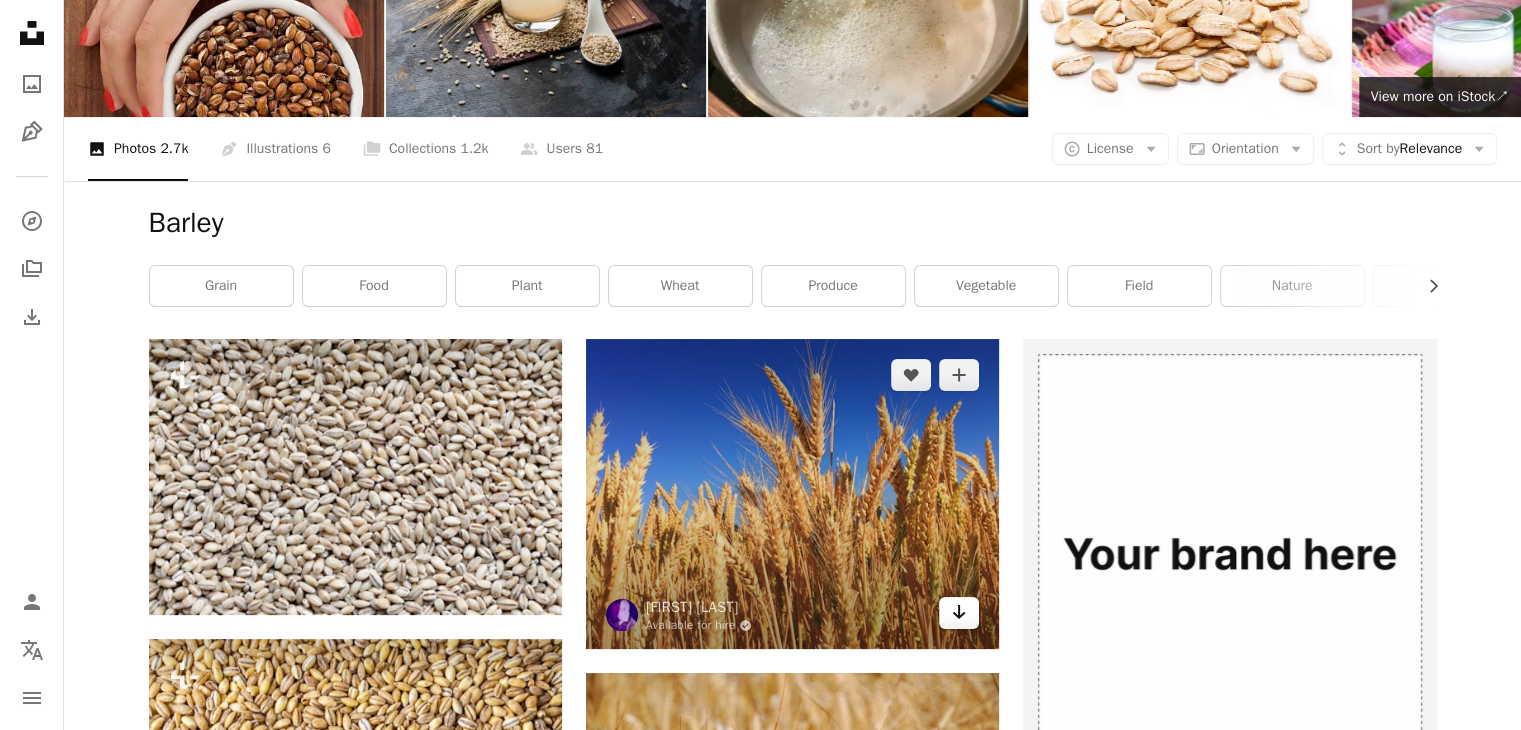 click on "Arrow pointing down" at bounding box center [959, 613] 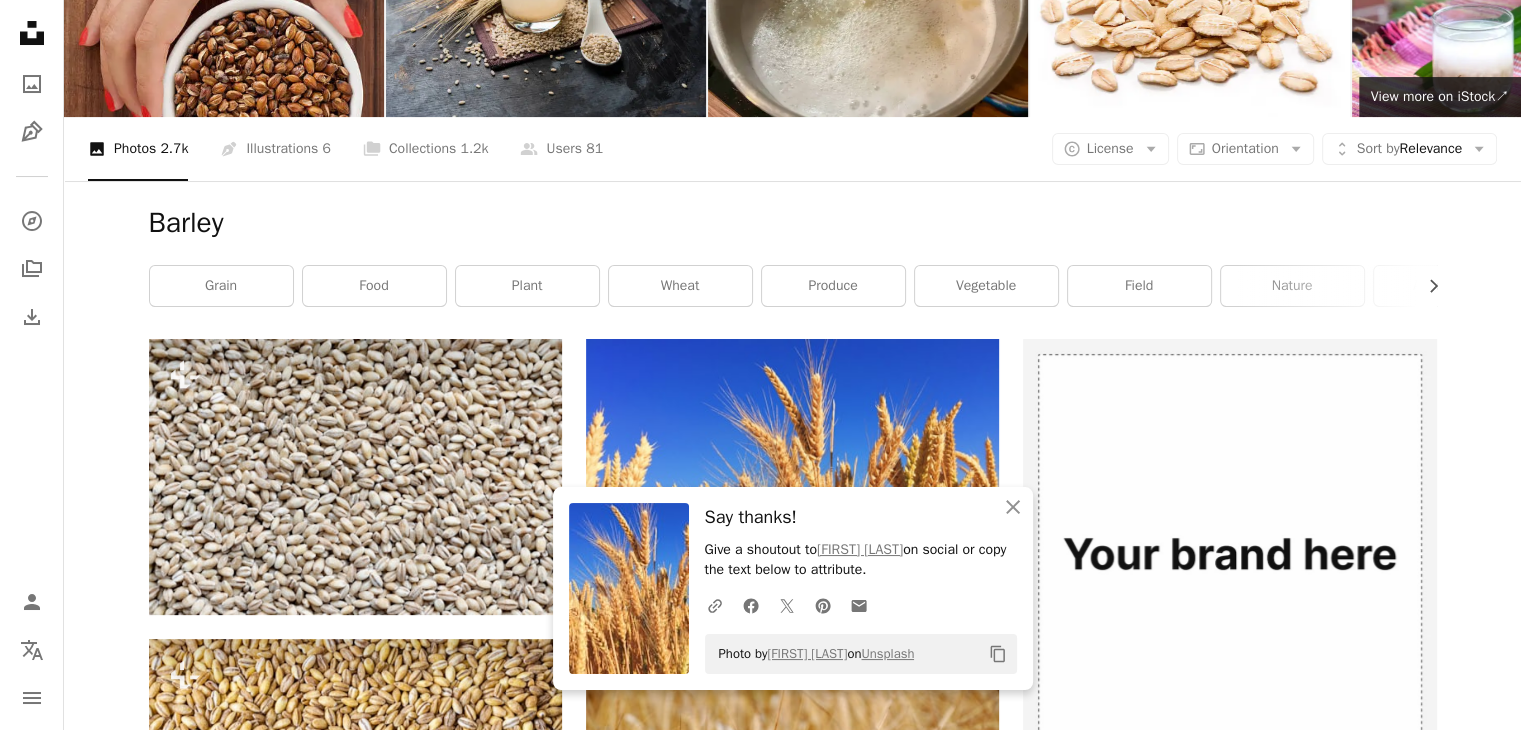 scroll, scrollTop: 0, scrollLeft: 0, axis: both 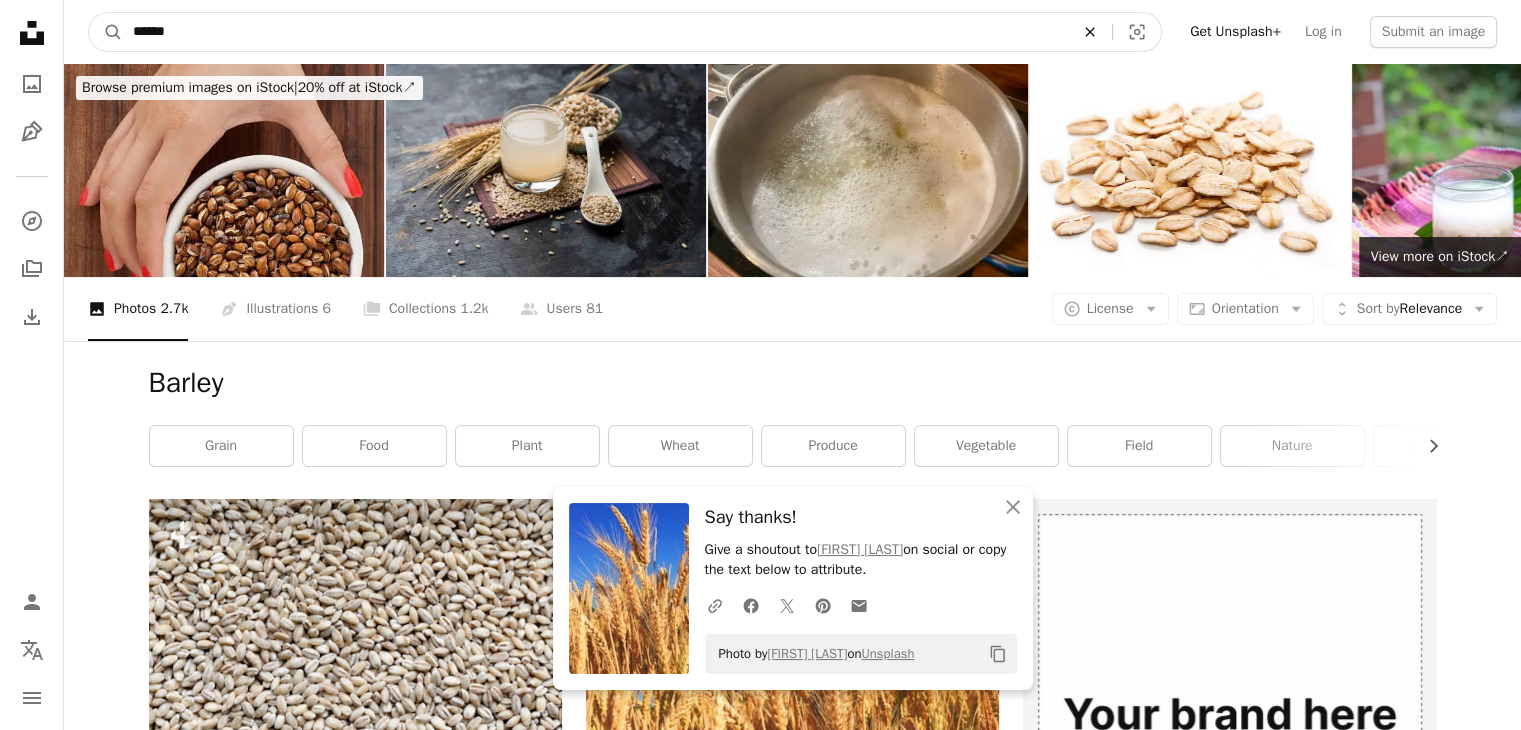 click on "An X shape" 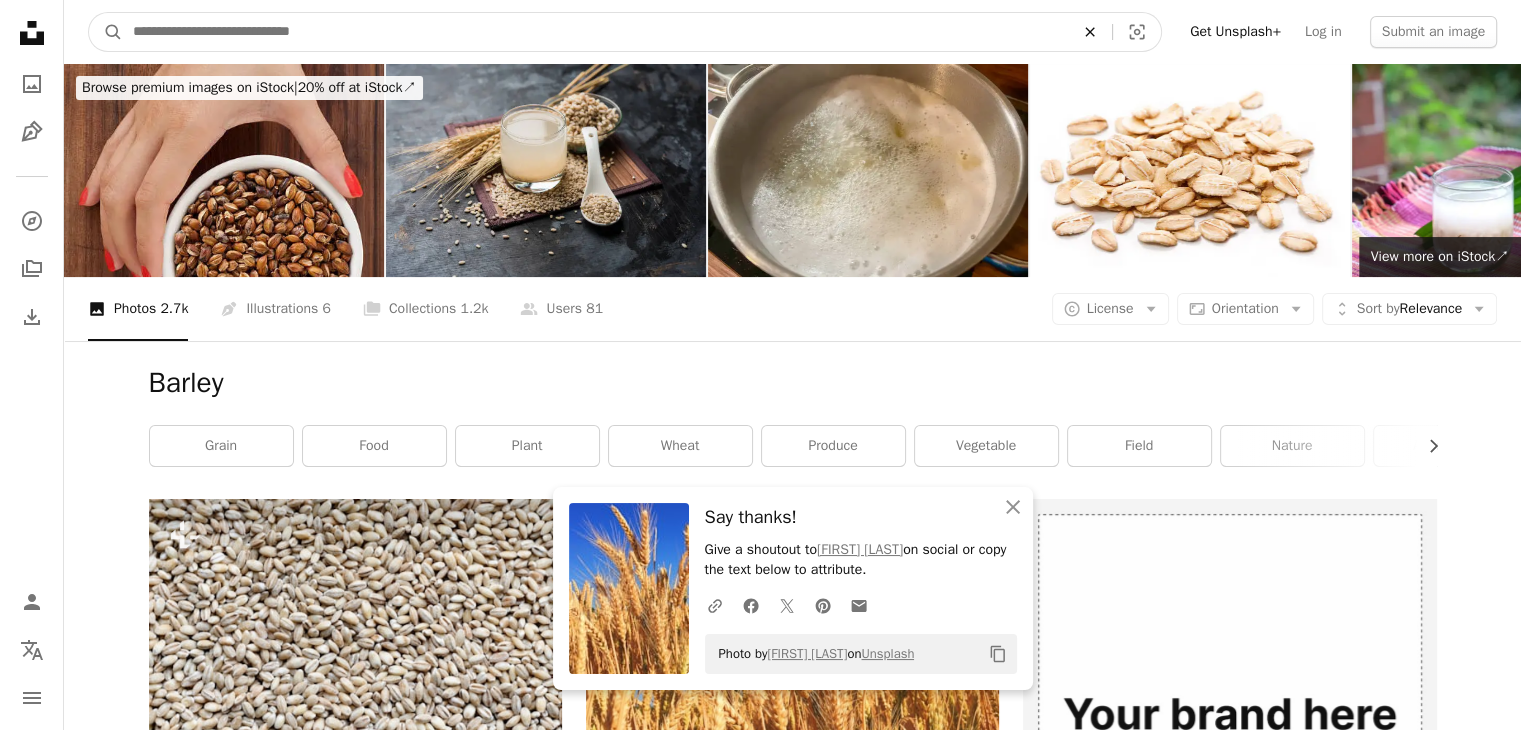 click at bounding box center [595, 32] 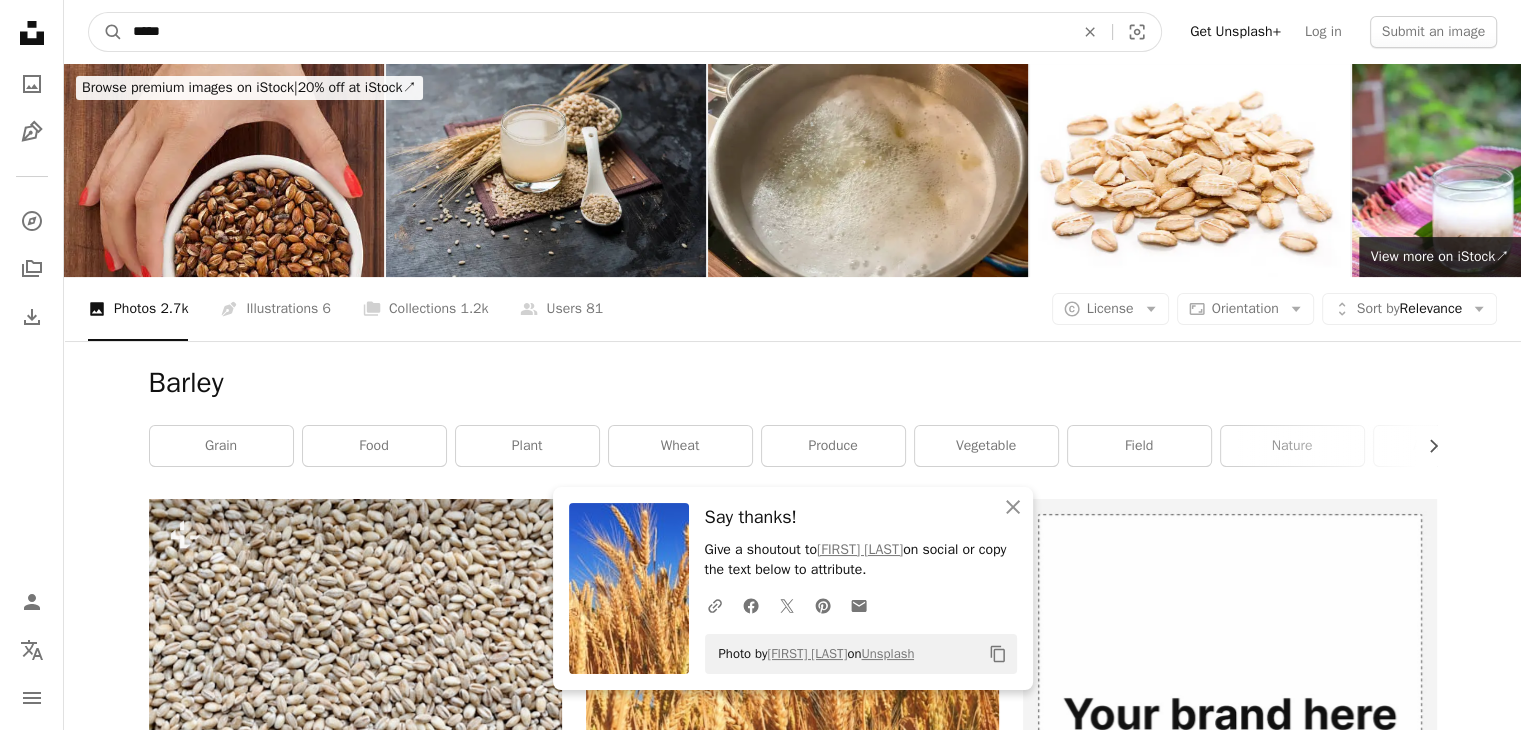 type on "******" 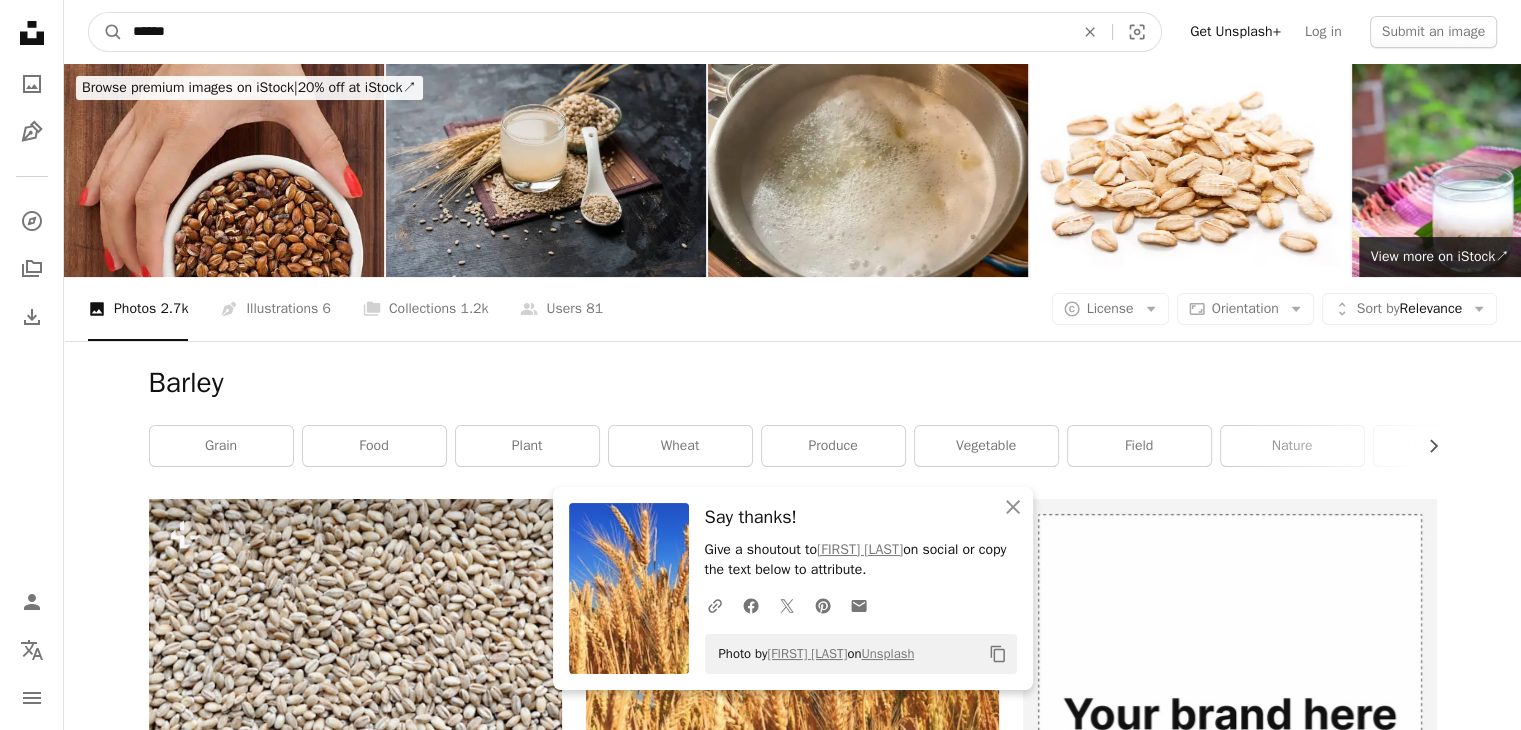 click on "A magnifying glass" at bounding box center (106, 32) 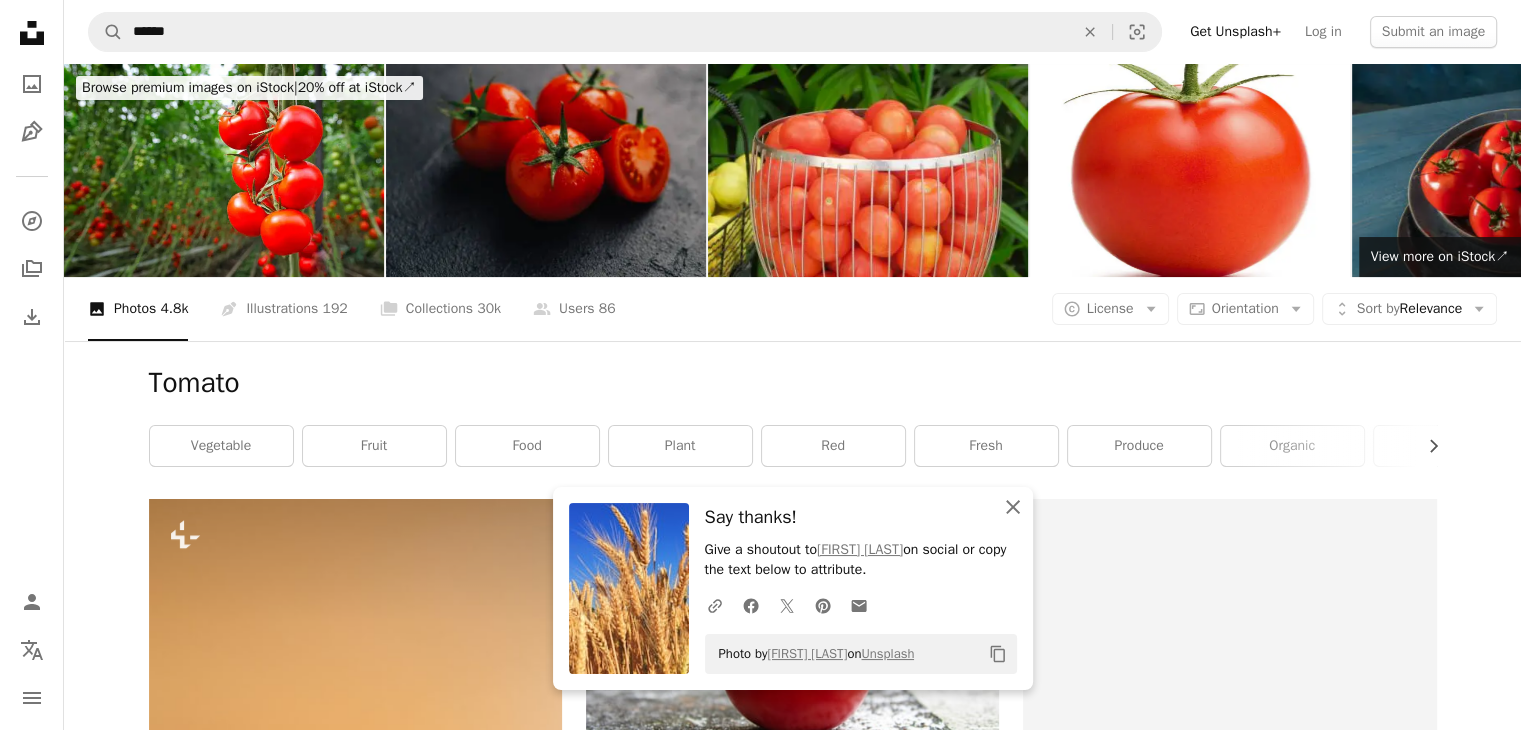 click on "An X shape" 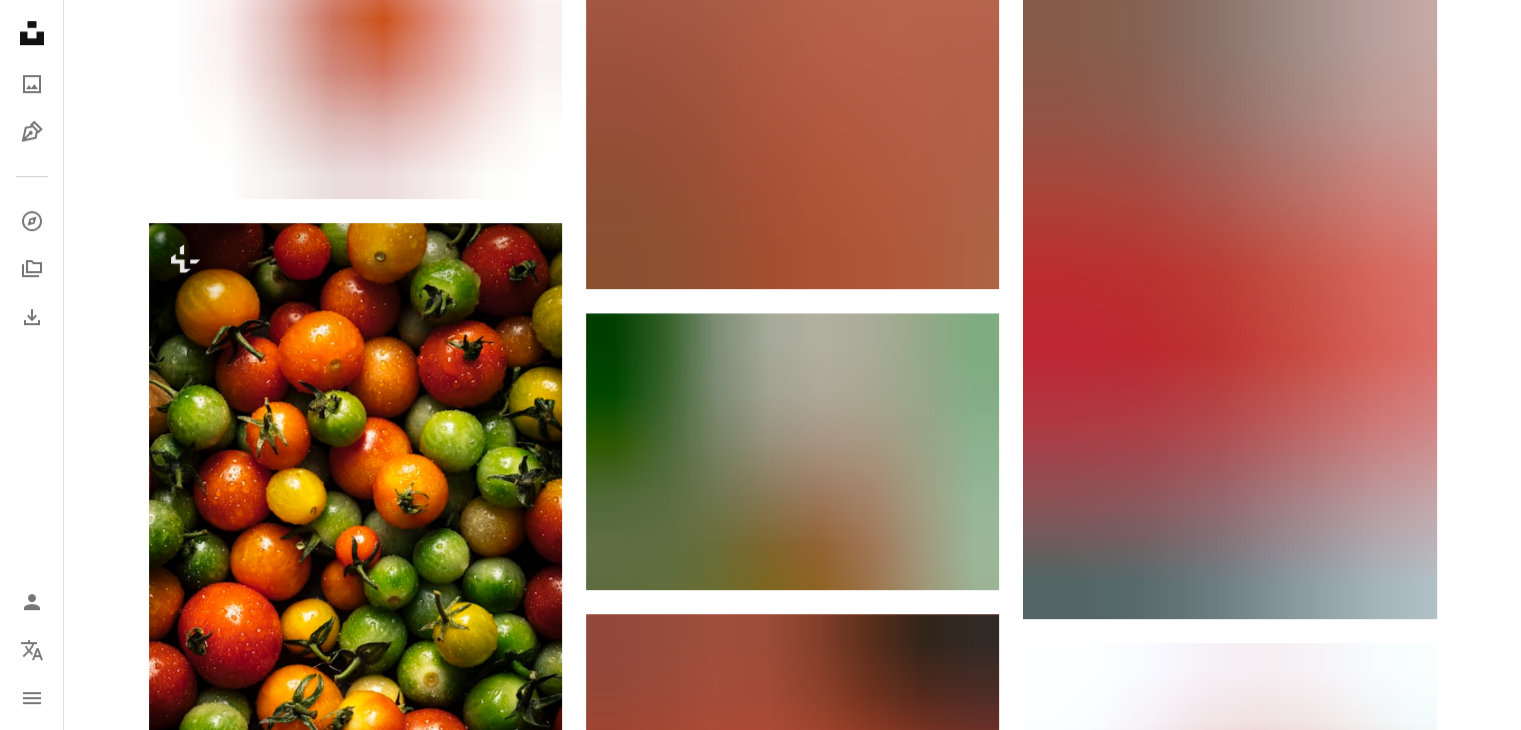 scroll, scrollTop: 1360, scrollLeft: 0, axis: vertical 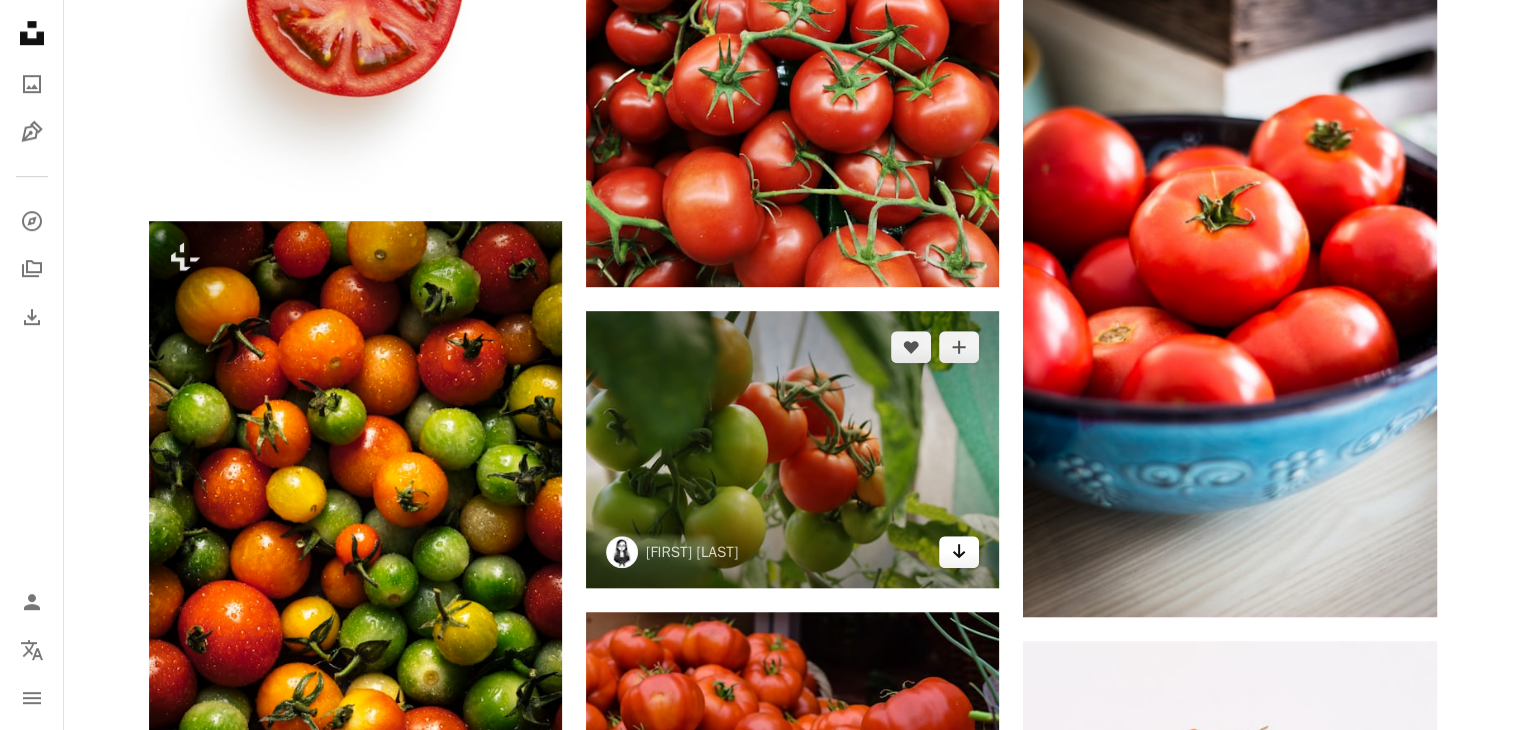 click on "Arrow pointing down" at bounding box center (959, 552) 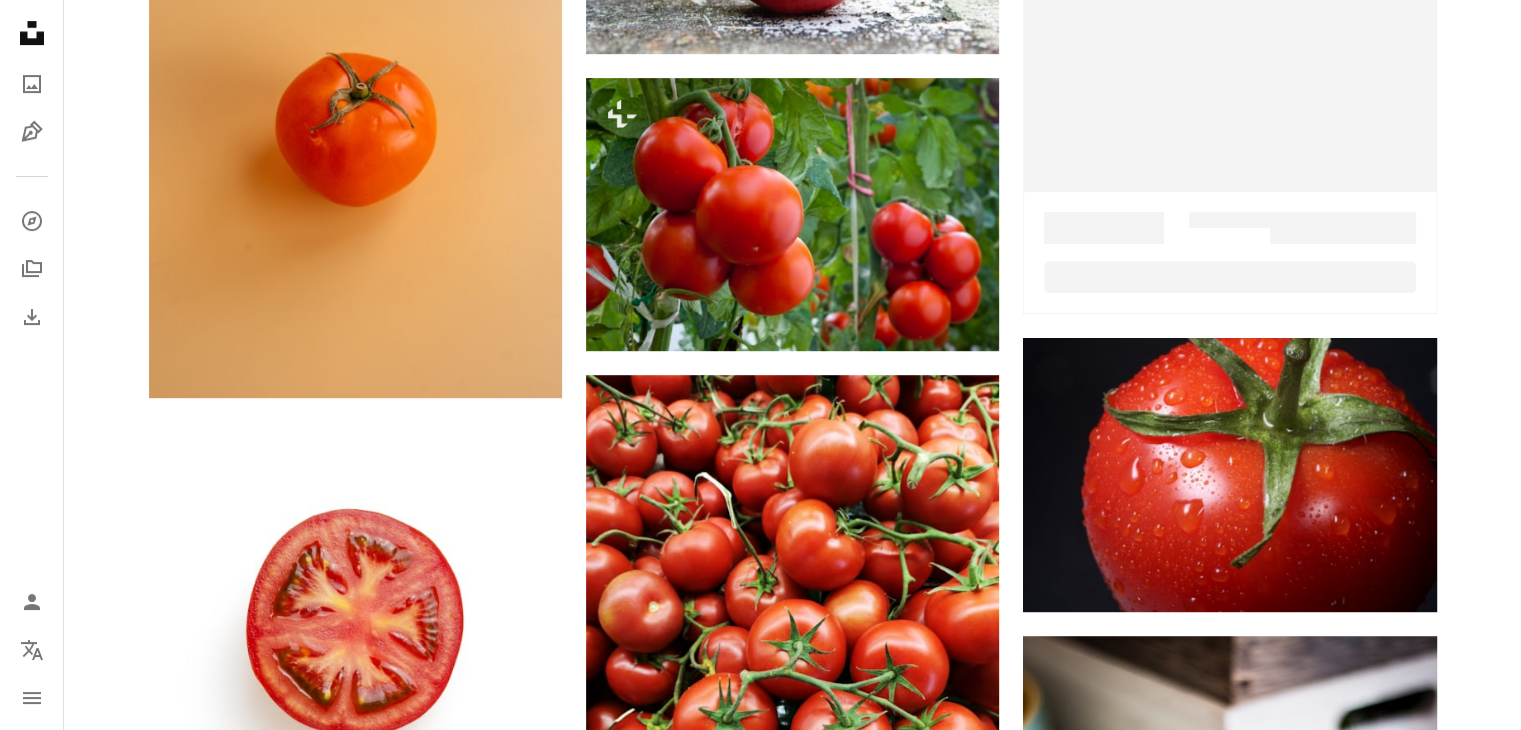 scroll, scrollTop: 83, scrollLeft: 0, axis: vertical 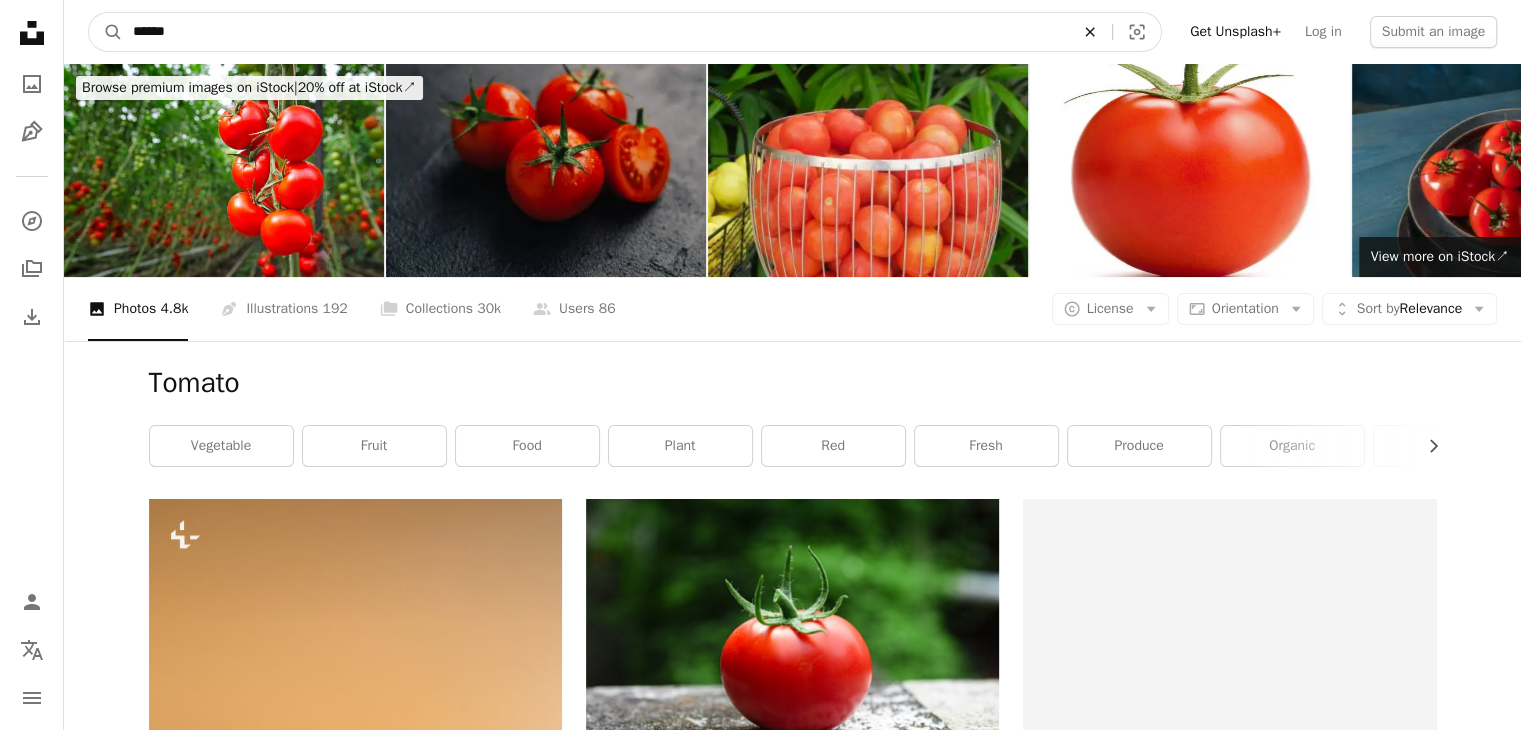click on "An X shape" 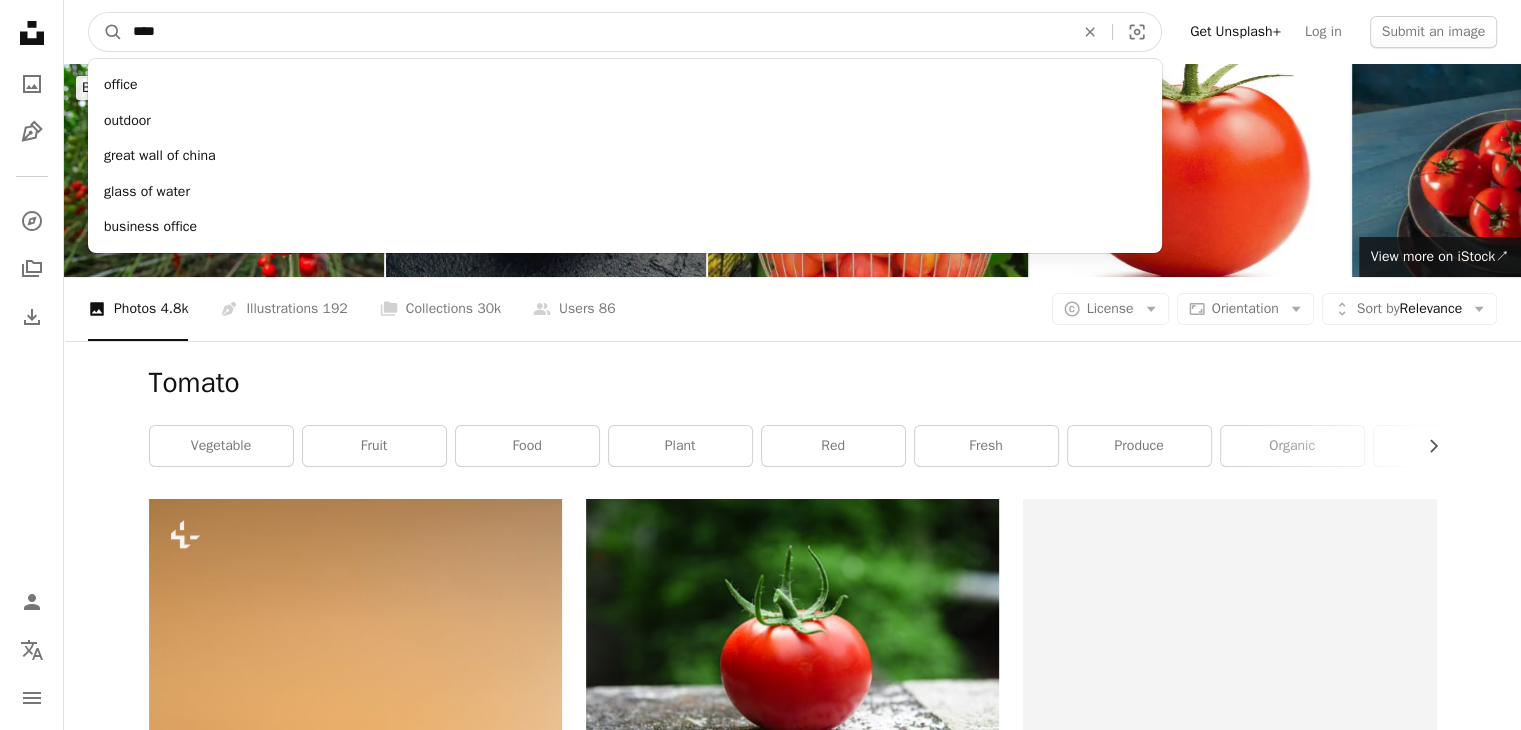 type on "*****" 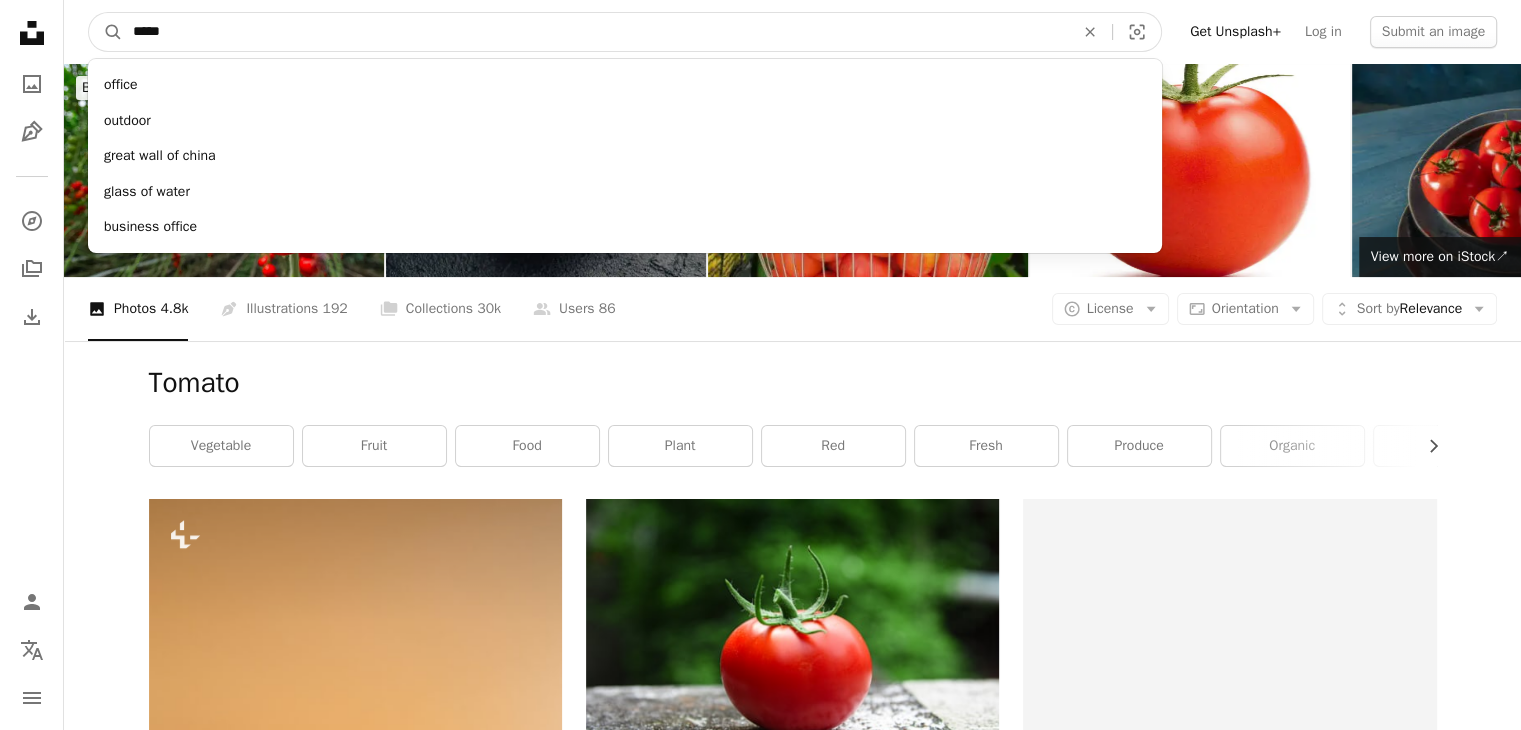 click on "A magnifying glass" at bounding box center [106, 32] 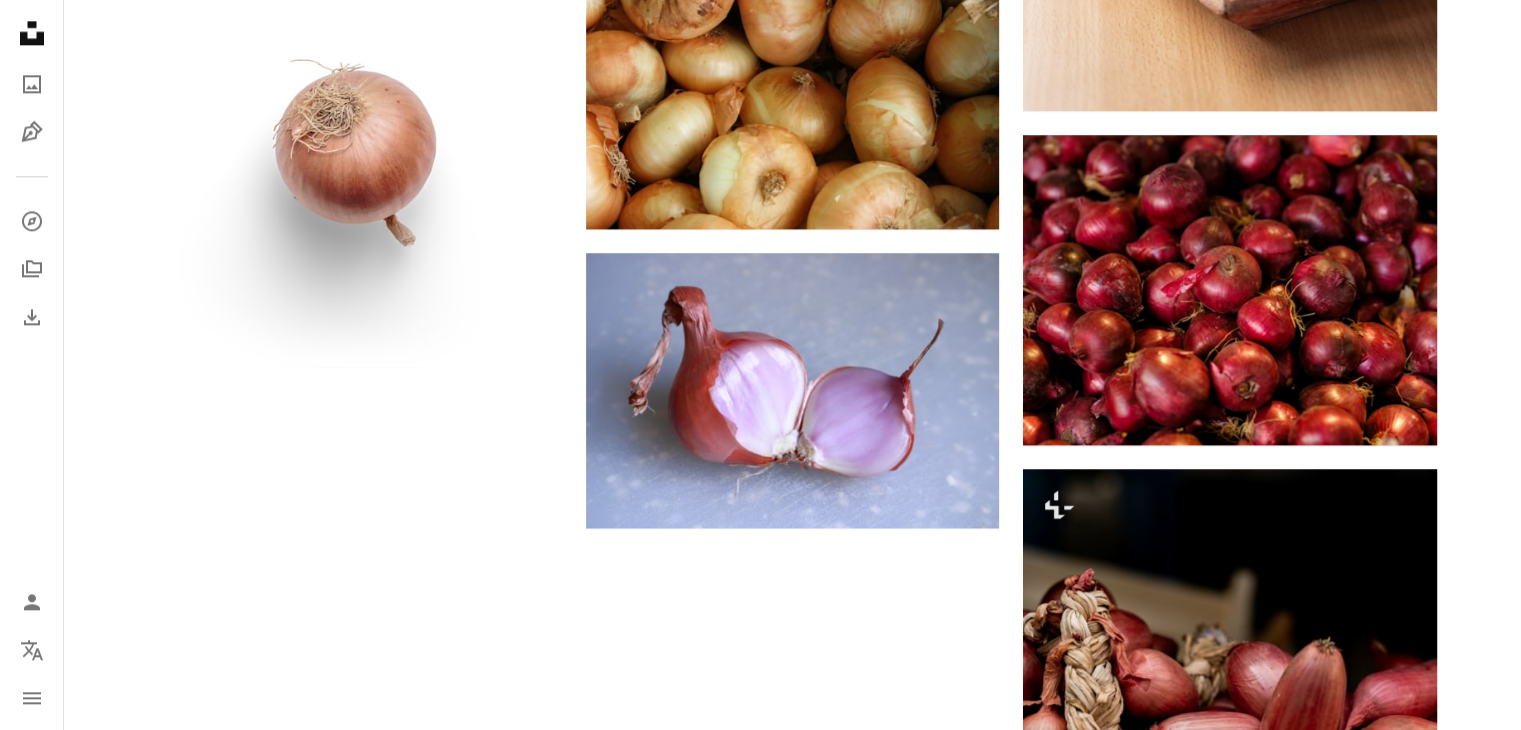 scroll, scrollTop: 2600, scrollLeft: 0, axis: vertical 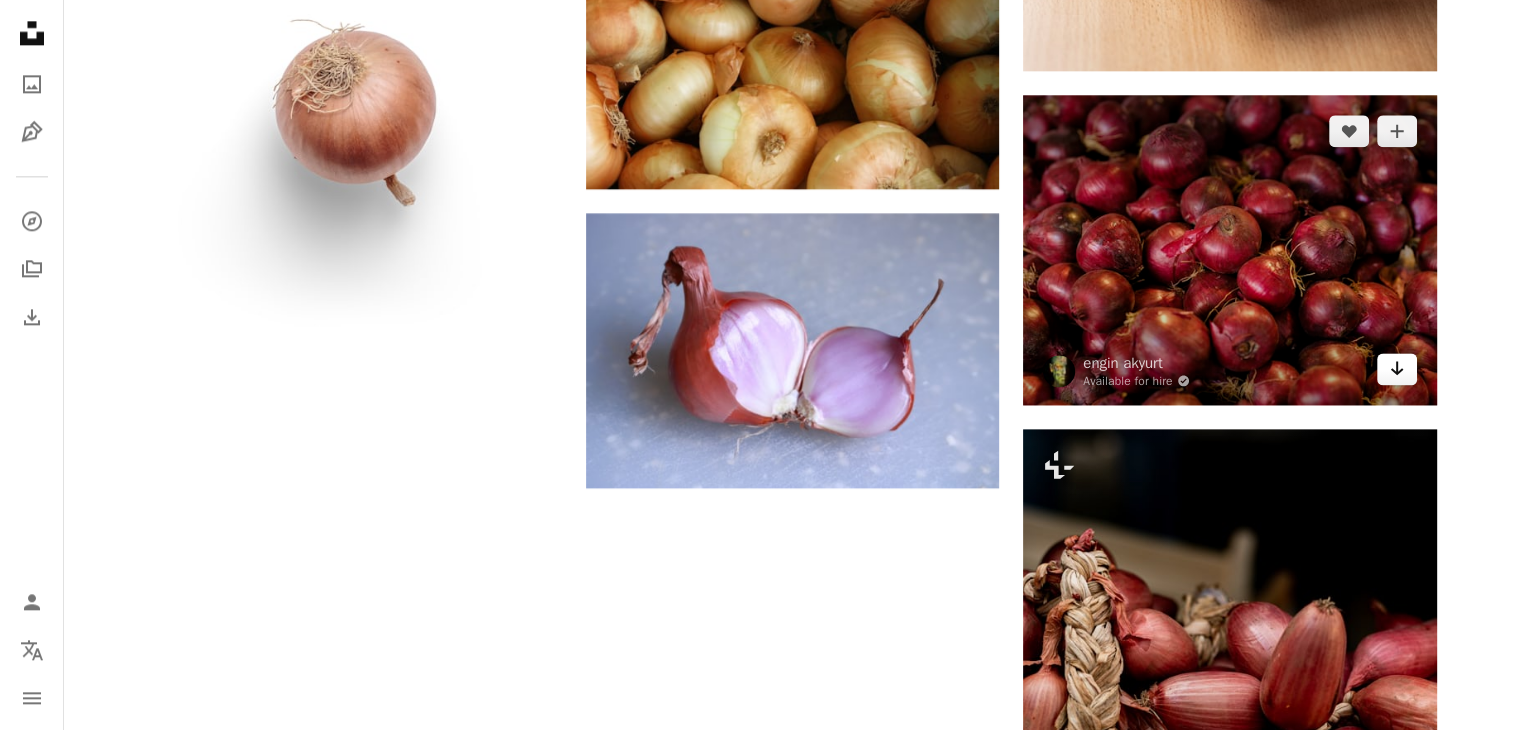 click on "Arrow pointing down" at bounding box center [1397, 369] 